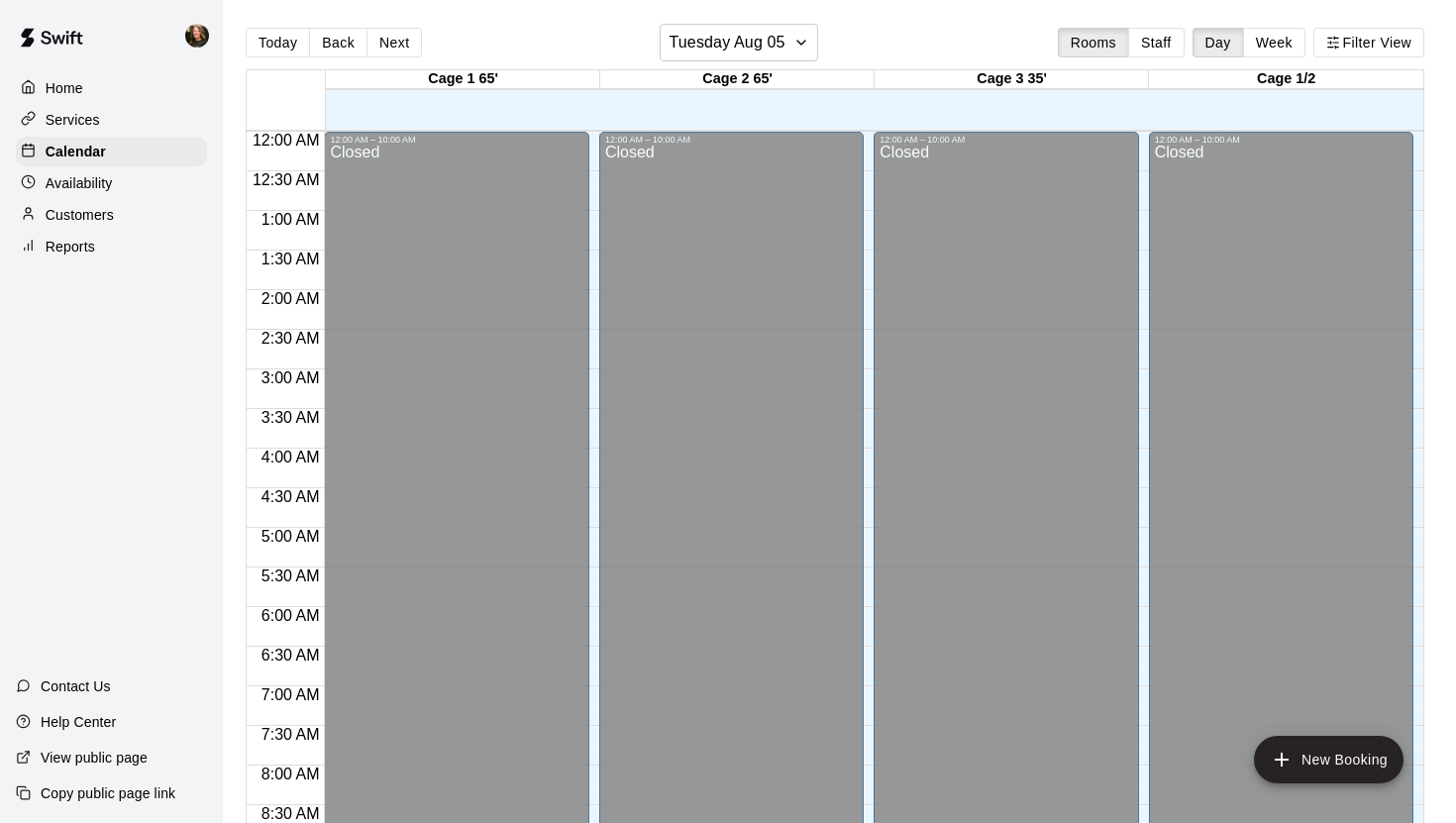 scroll, scrollTop: 0, scrollLeft: 0, axis: both 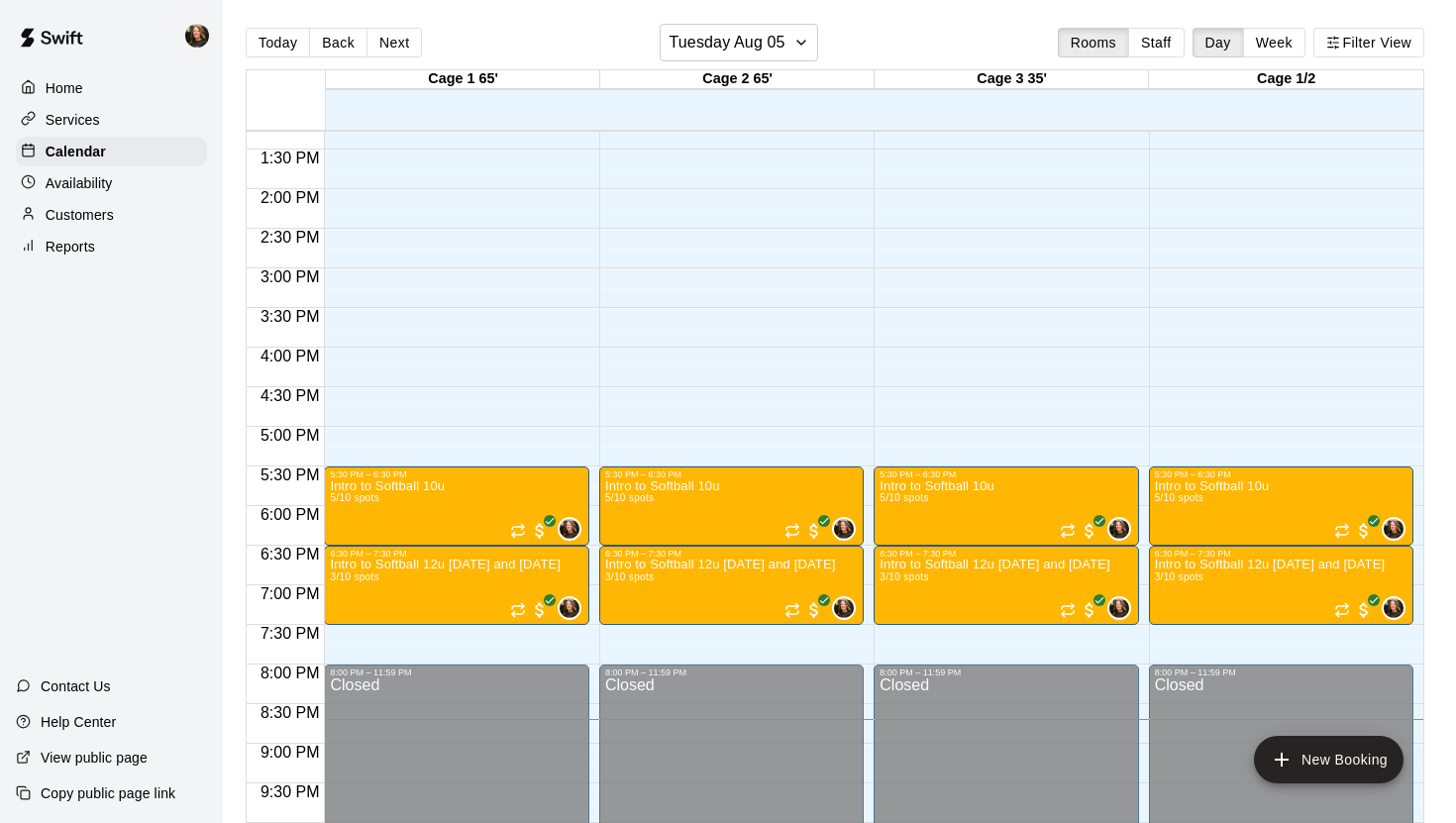 click on "Home" at bounding box center [64, 88] 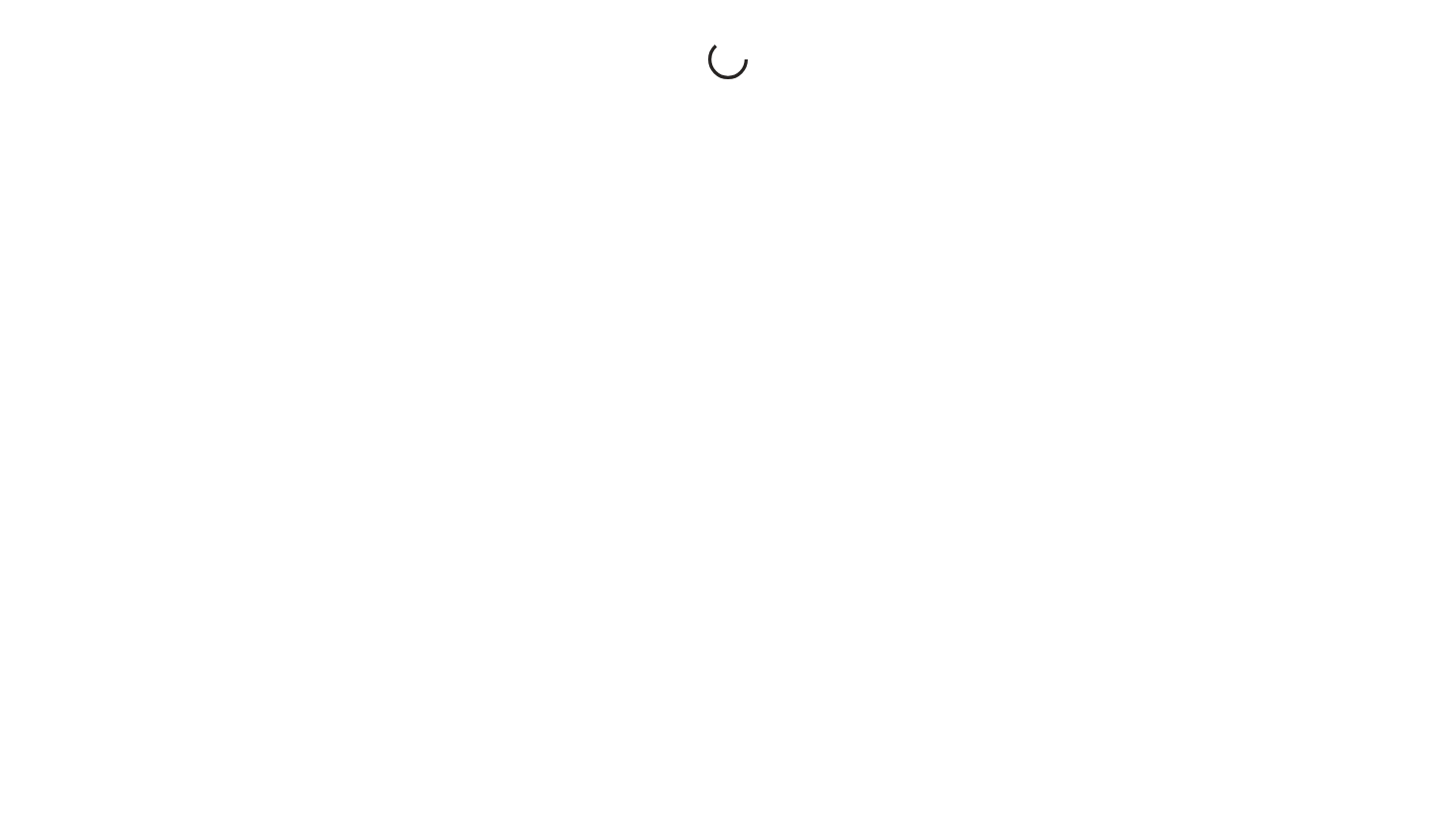scroll, scrollTop: 0, scrollLeft: 0, axis: both 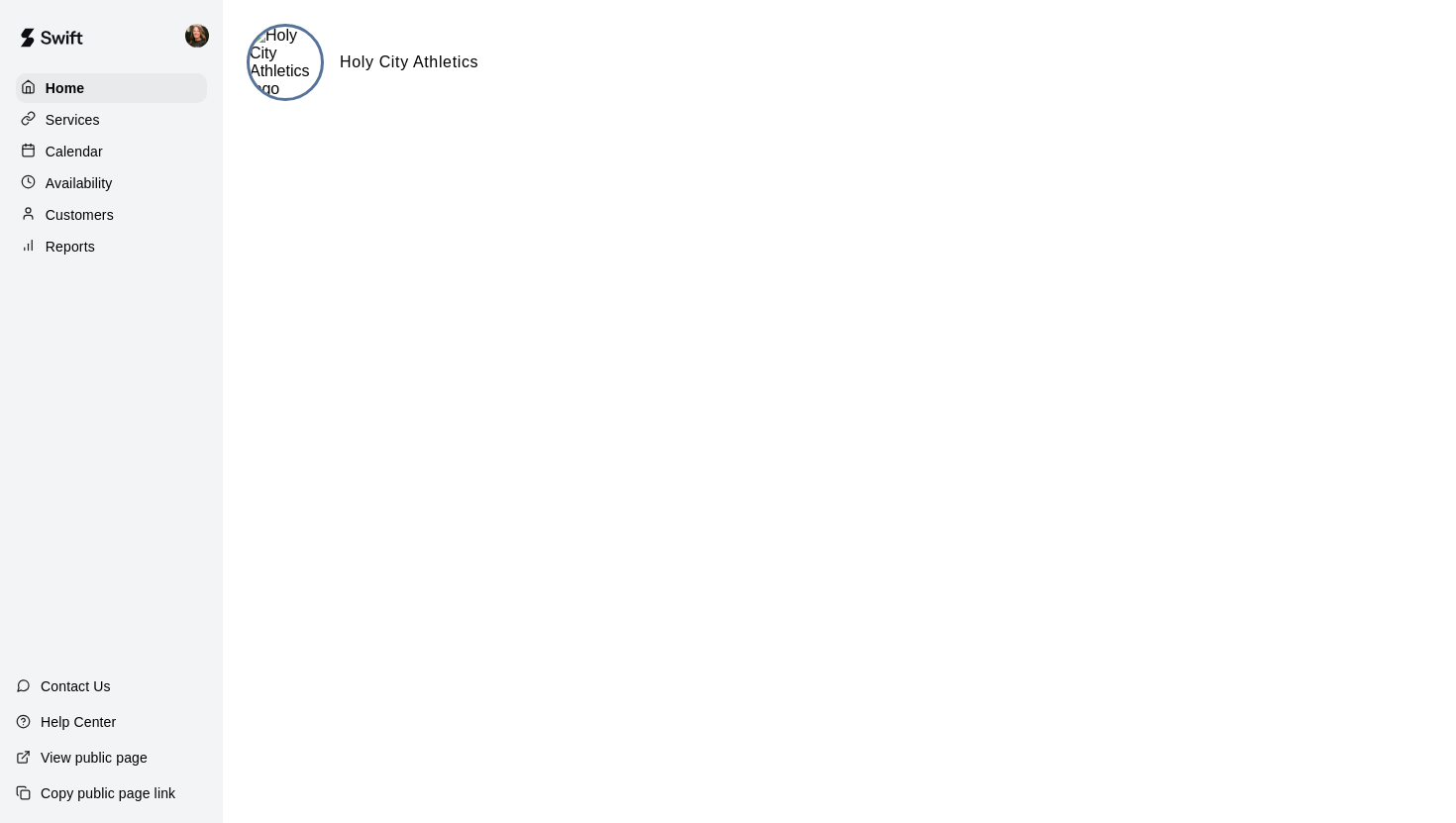click on "Services" at bounding box center (111, 120) 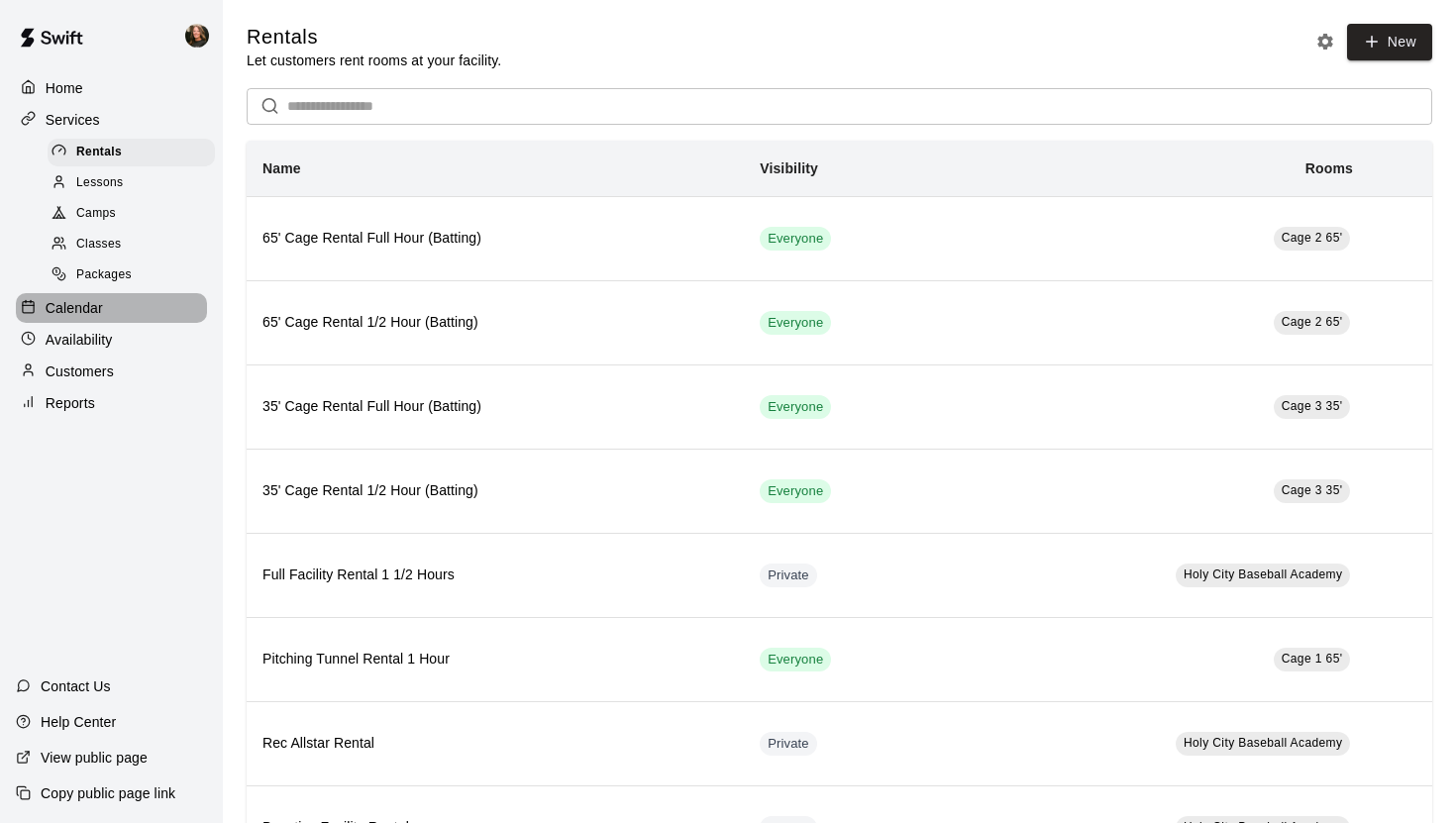 click on "Calendar" at bounding box center [74, 308] 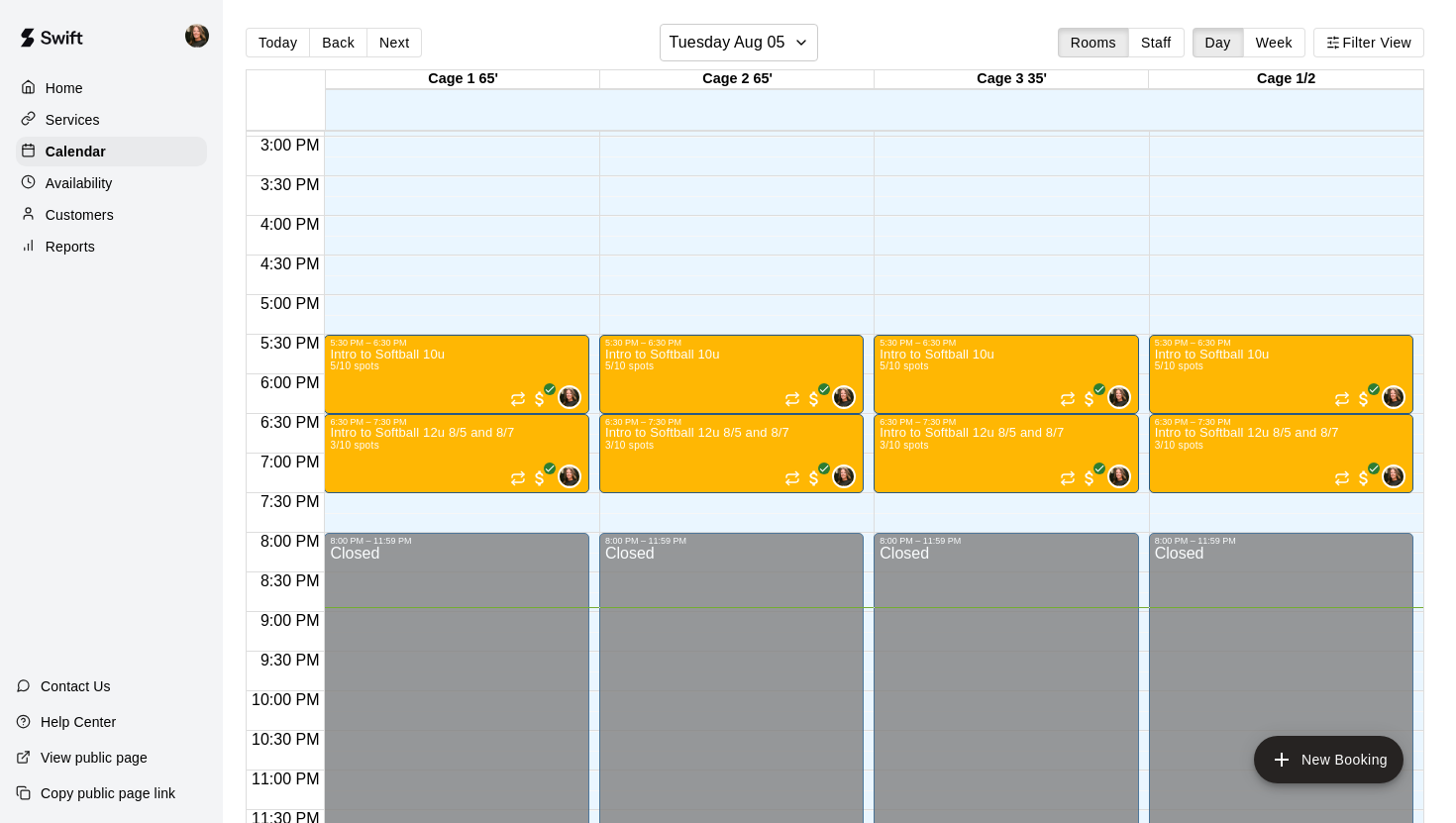 scroll, scrollTop: 1188, scrollLeft: 0, axis: vertical 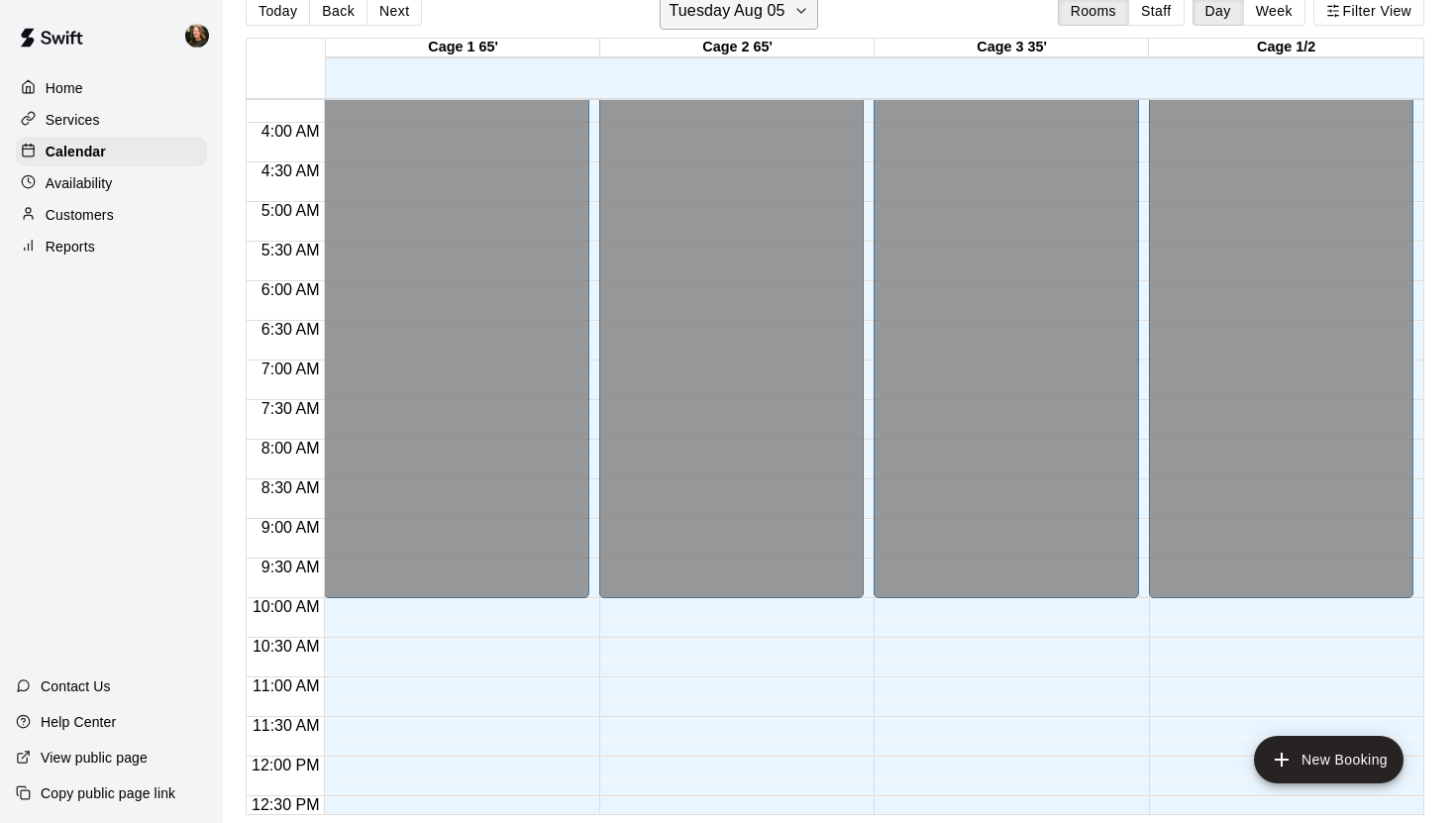 click 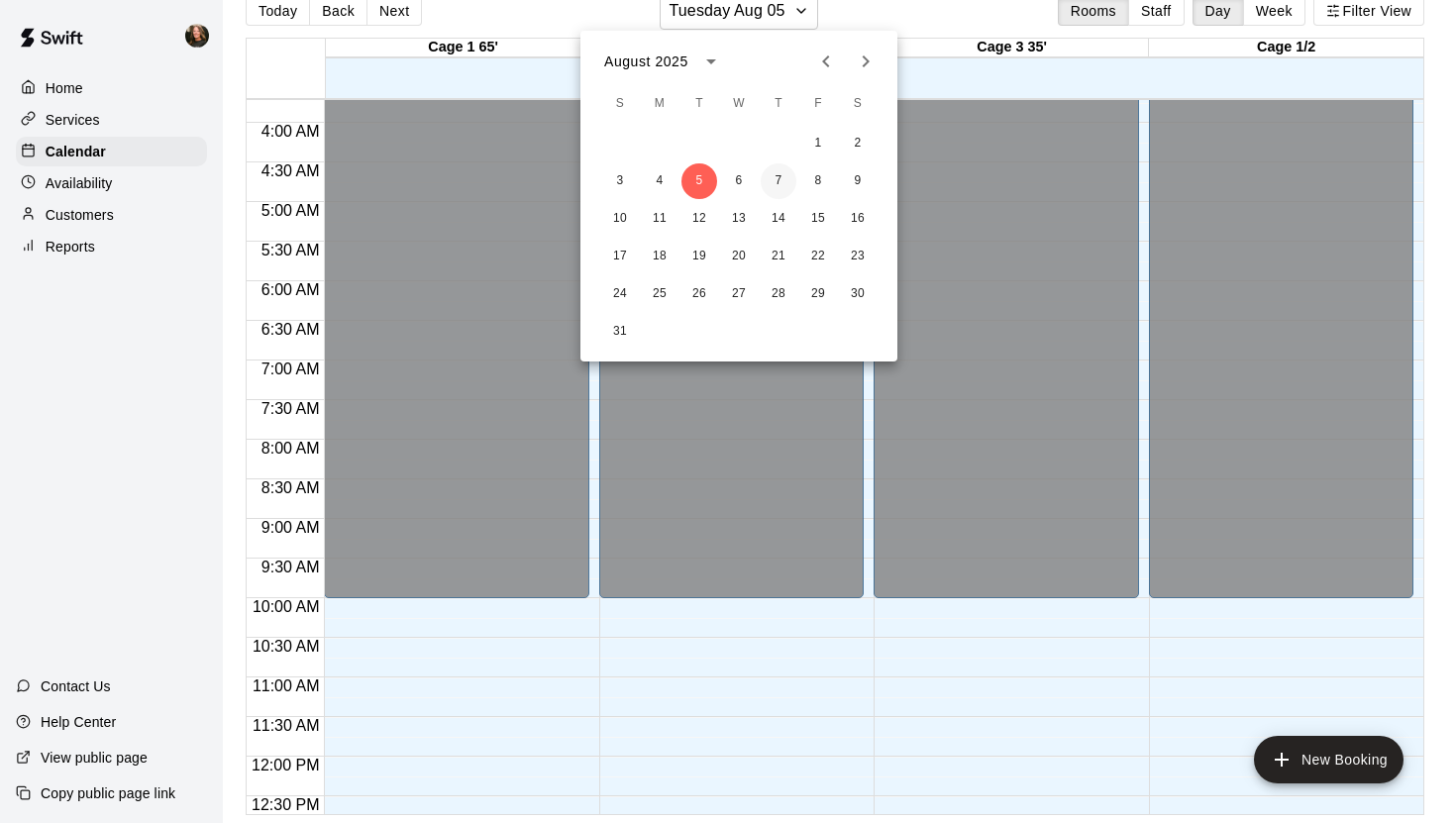 click on "7" at bounding box center (779, 181) 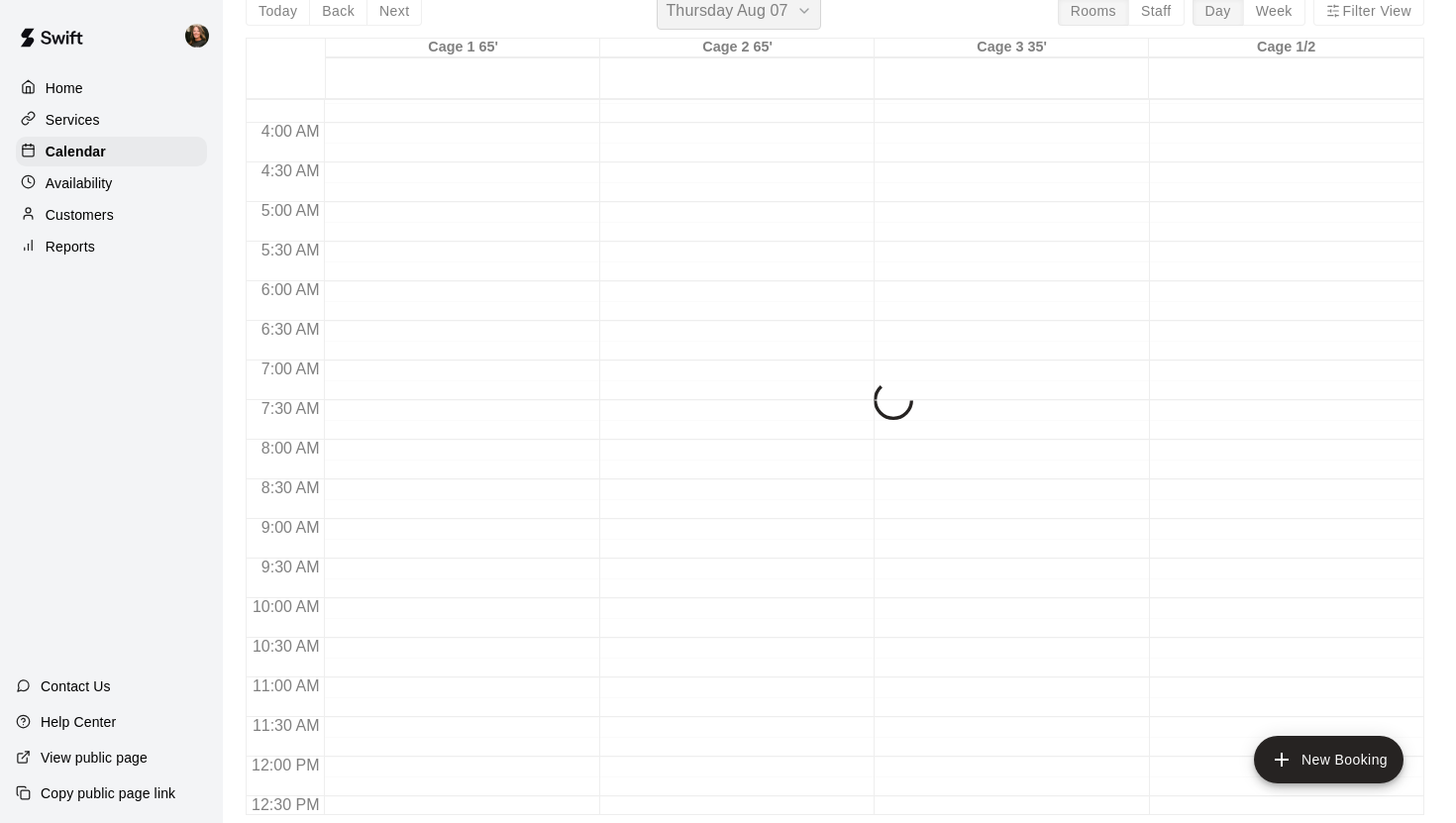 scroll, scrollTop: 24, scrollLeft: 0, axis: vertical 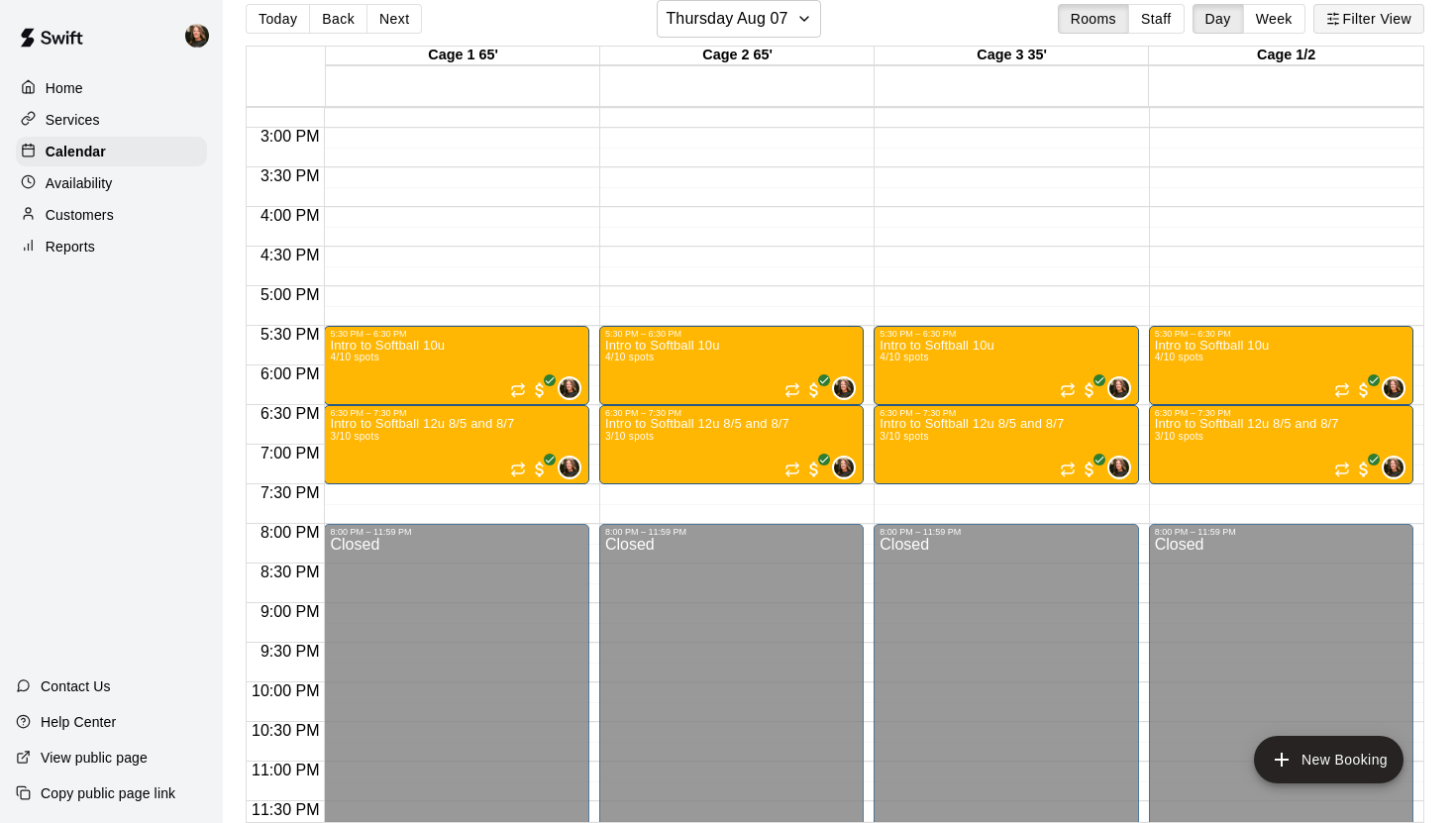 click on "Filter View" at bounding box center [1369, 19] 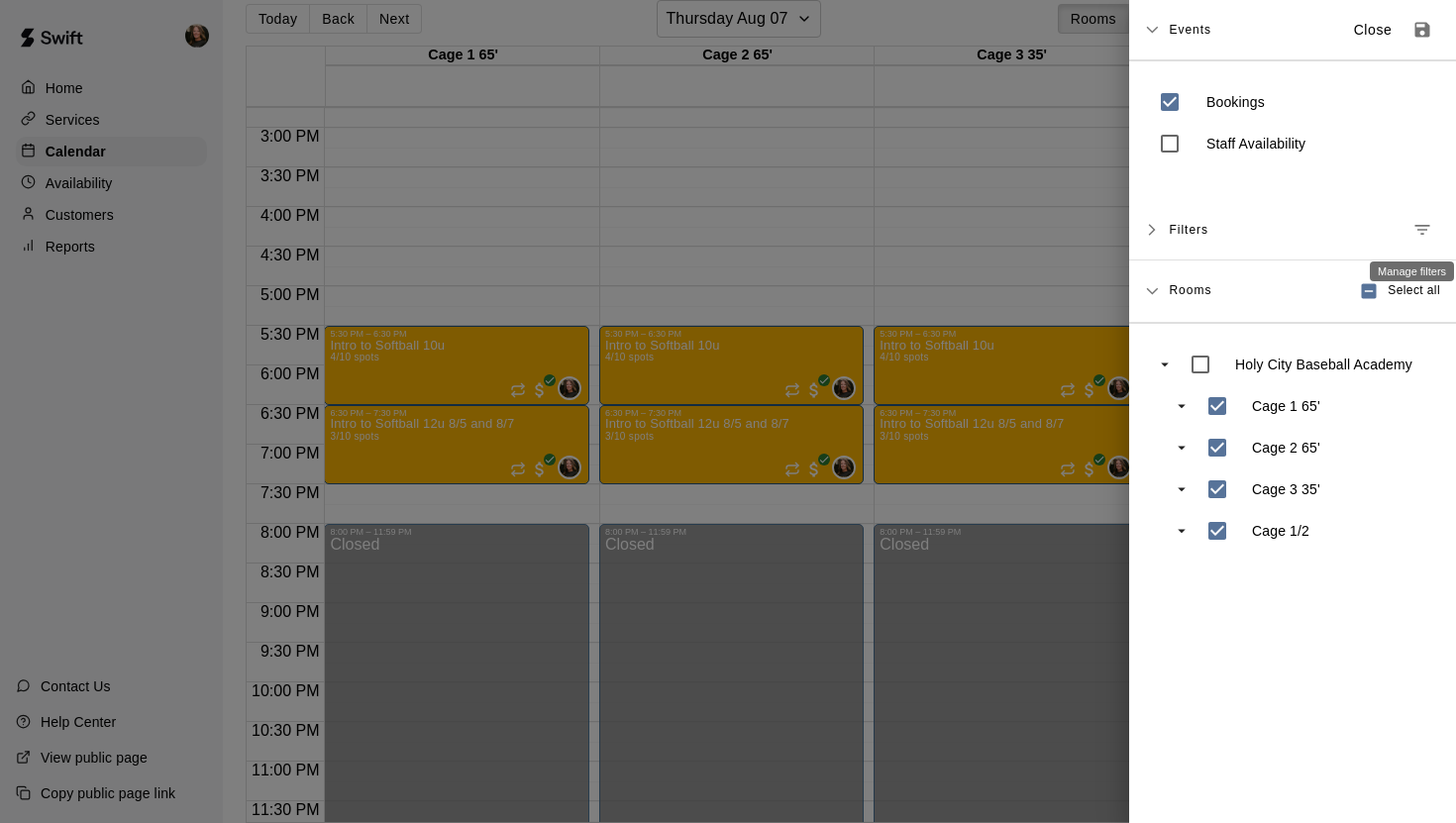 click 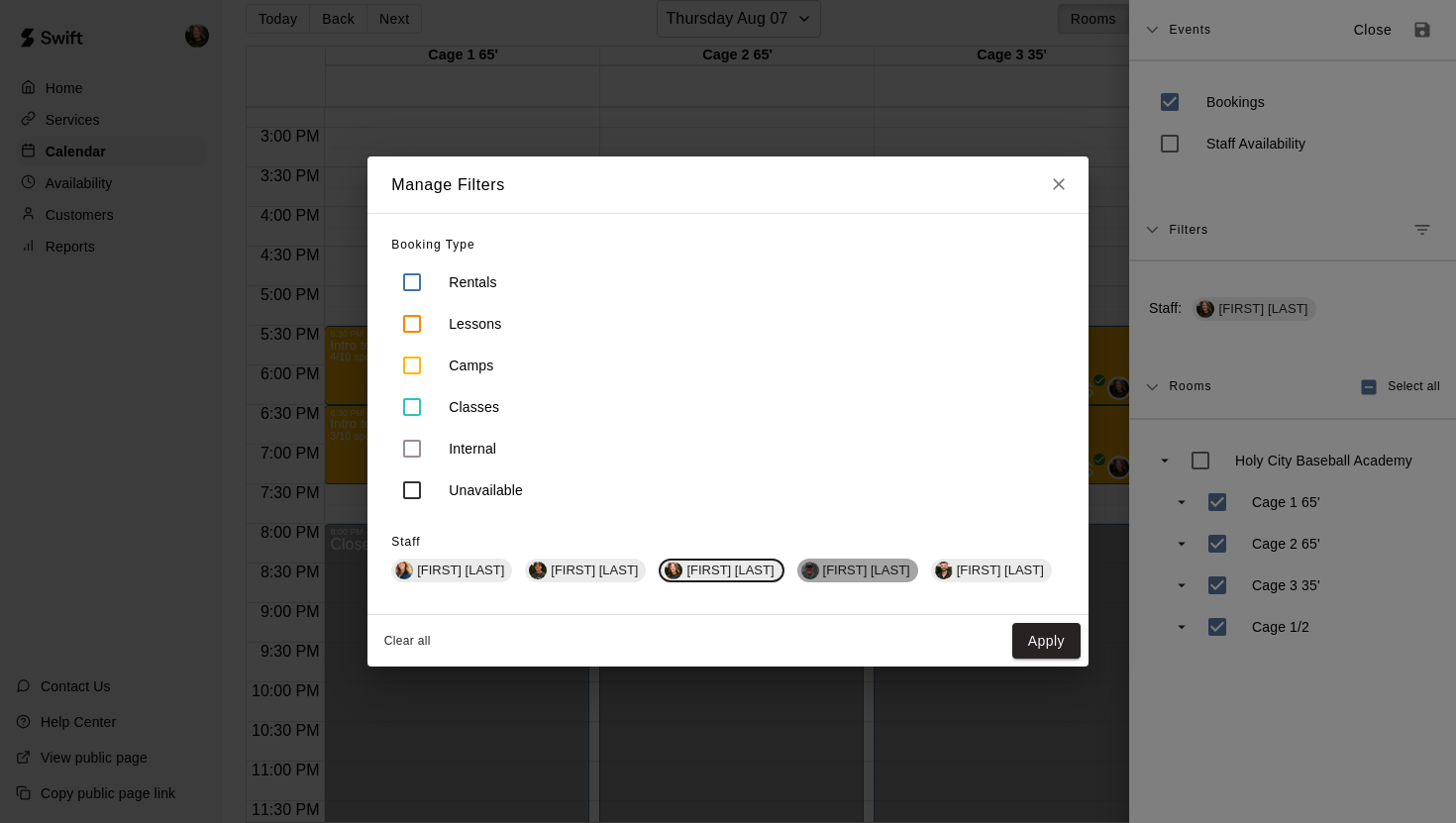 click on "Craig Chipman" at bounding box center (867, 569) 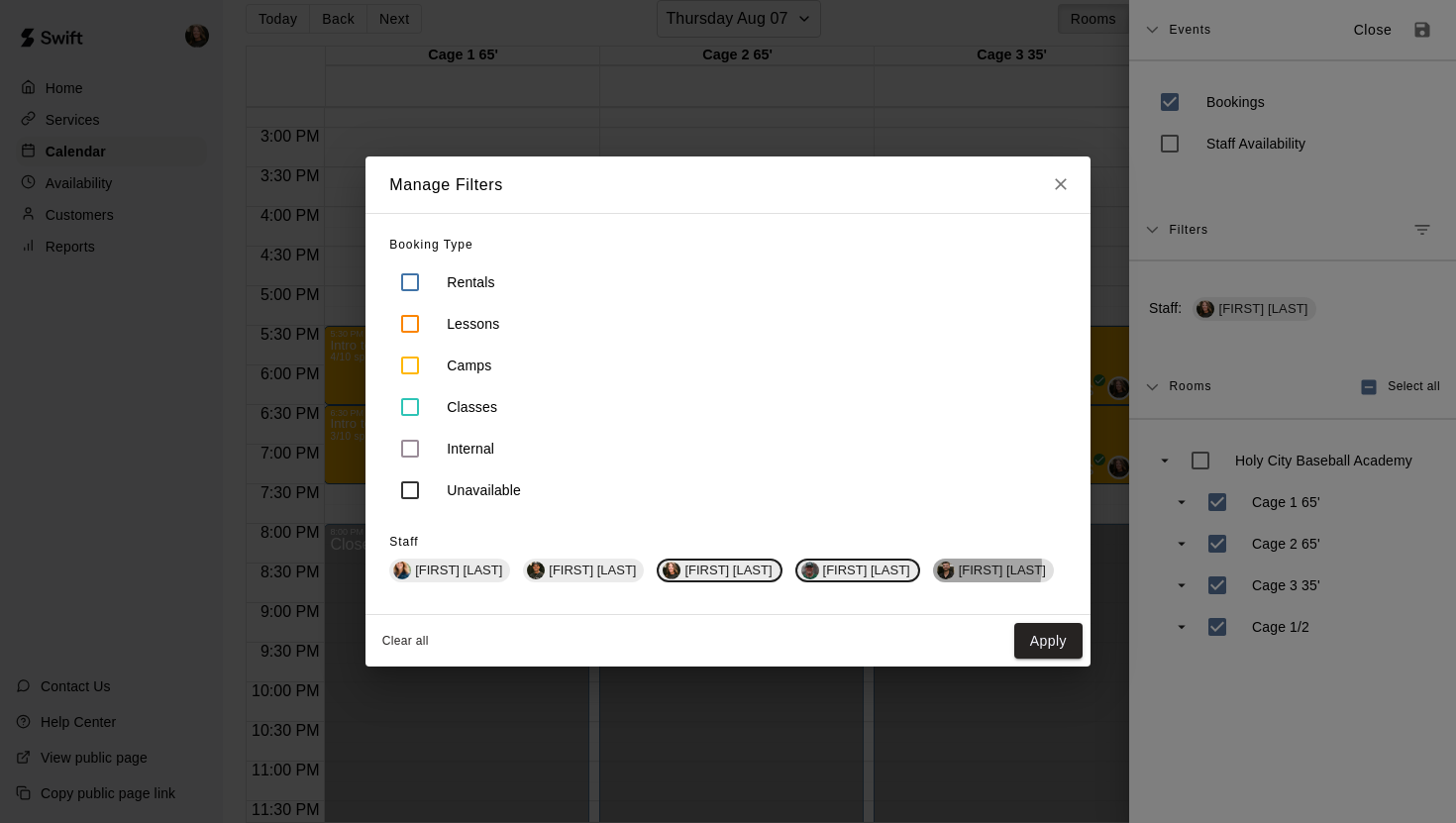 click on "Jacob  Fisher" at bounding box center (1002, 569) 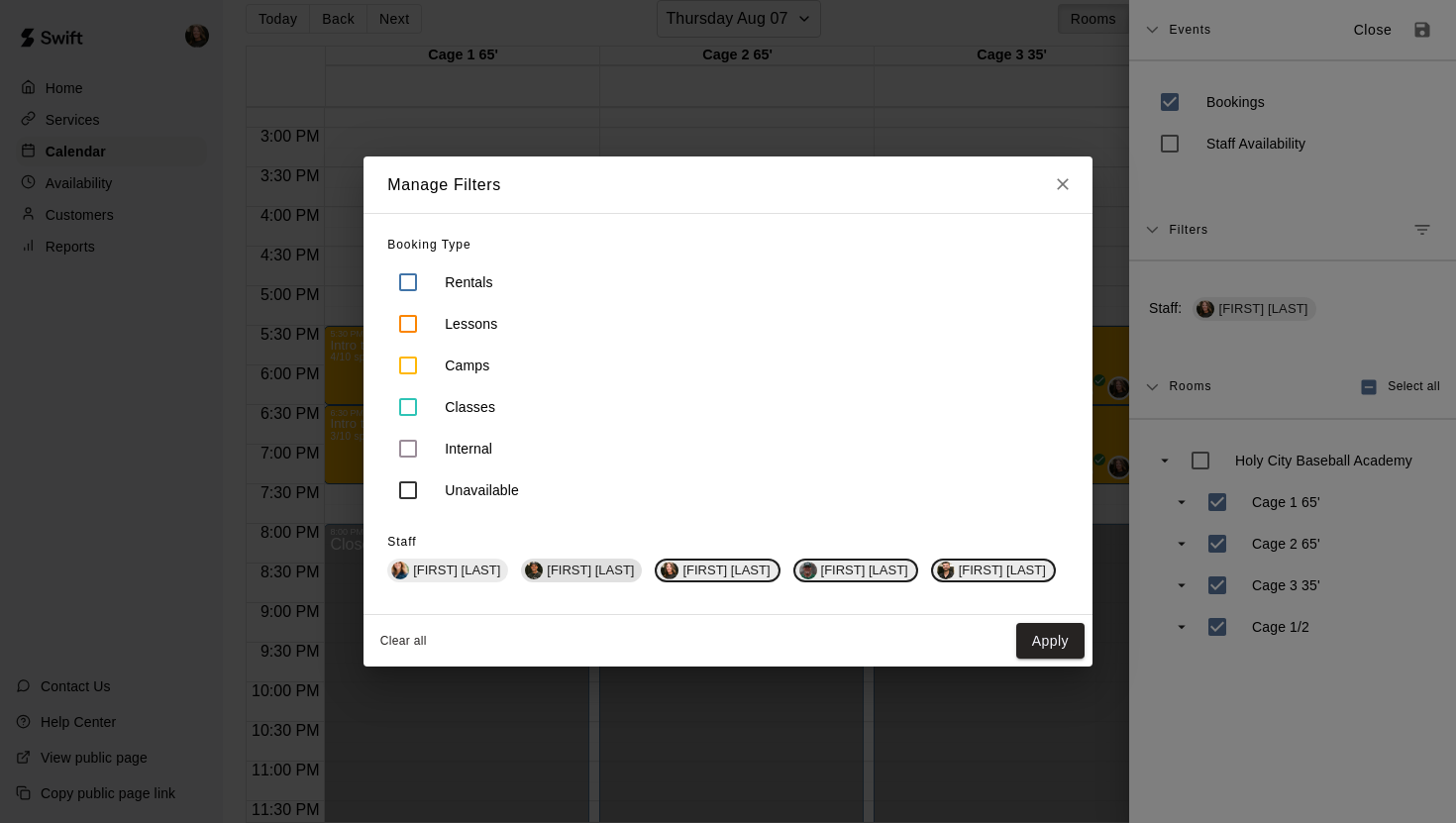 click on "Christian Cocokios" at bounding box center (590, 569) 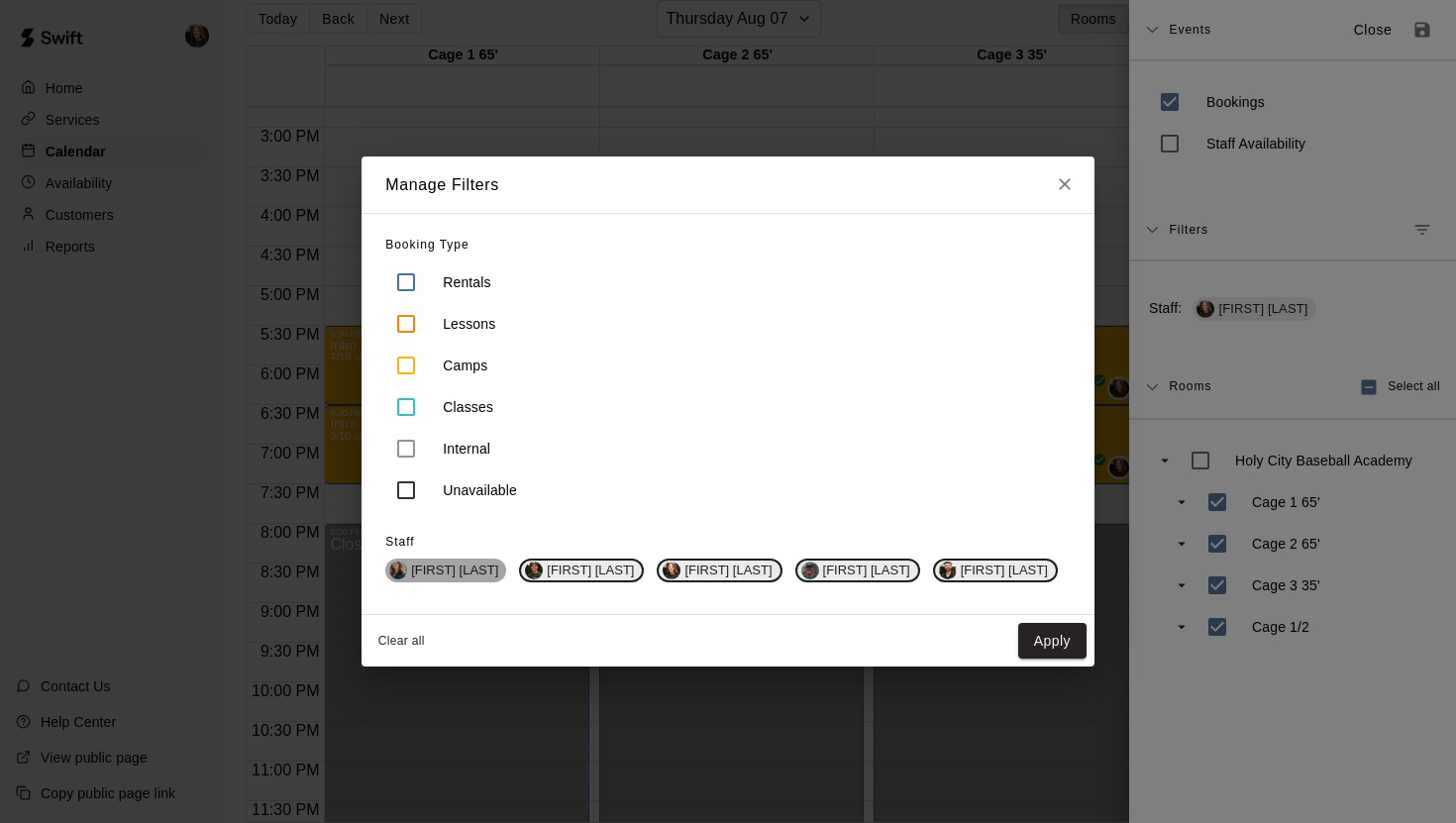 click on "Rebecca Haney" at bounding box center [455, 569] 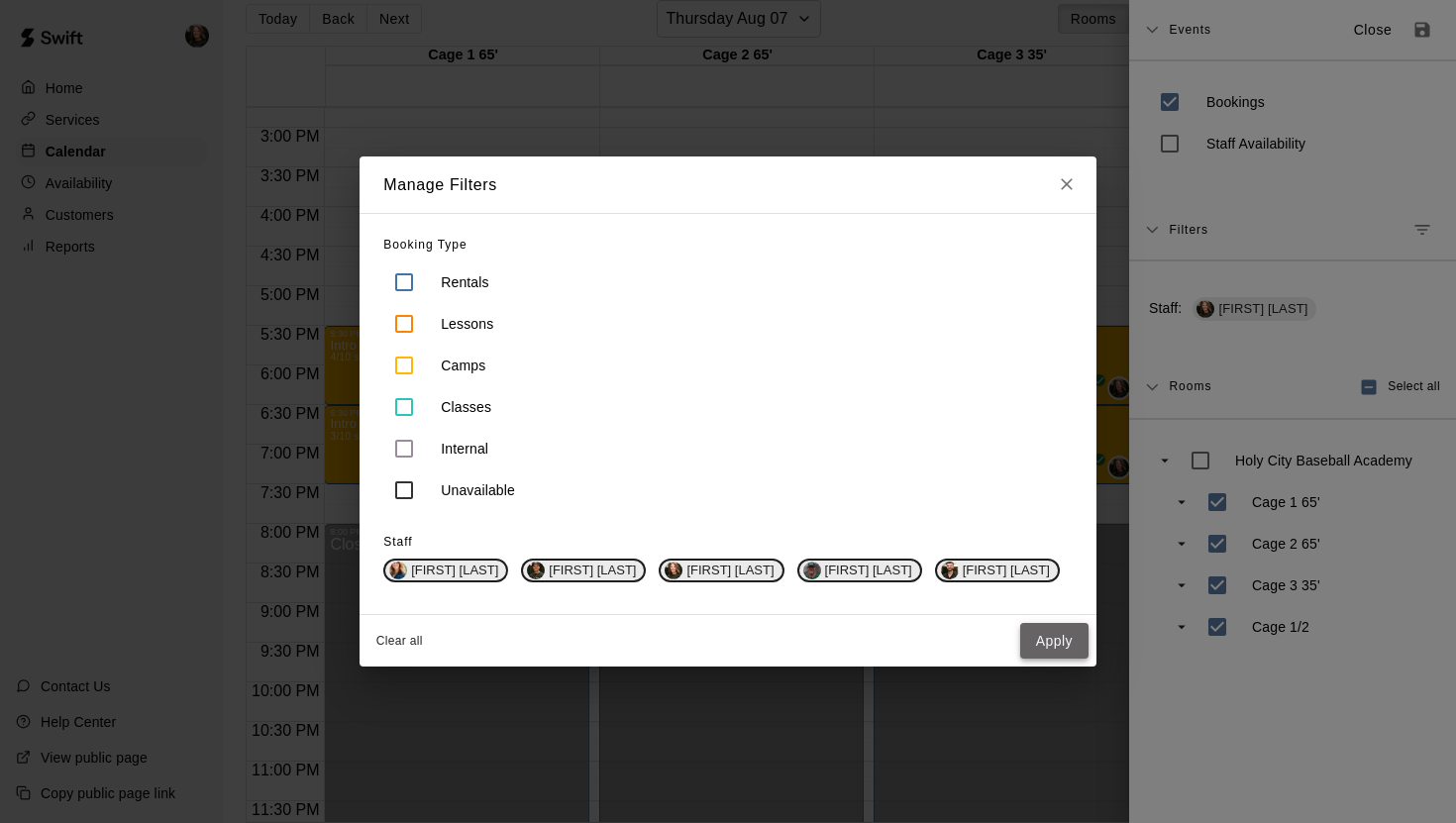 click on "Apply" at bounding box center [1054, 641] 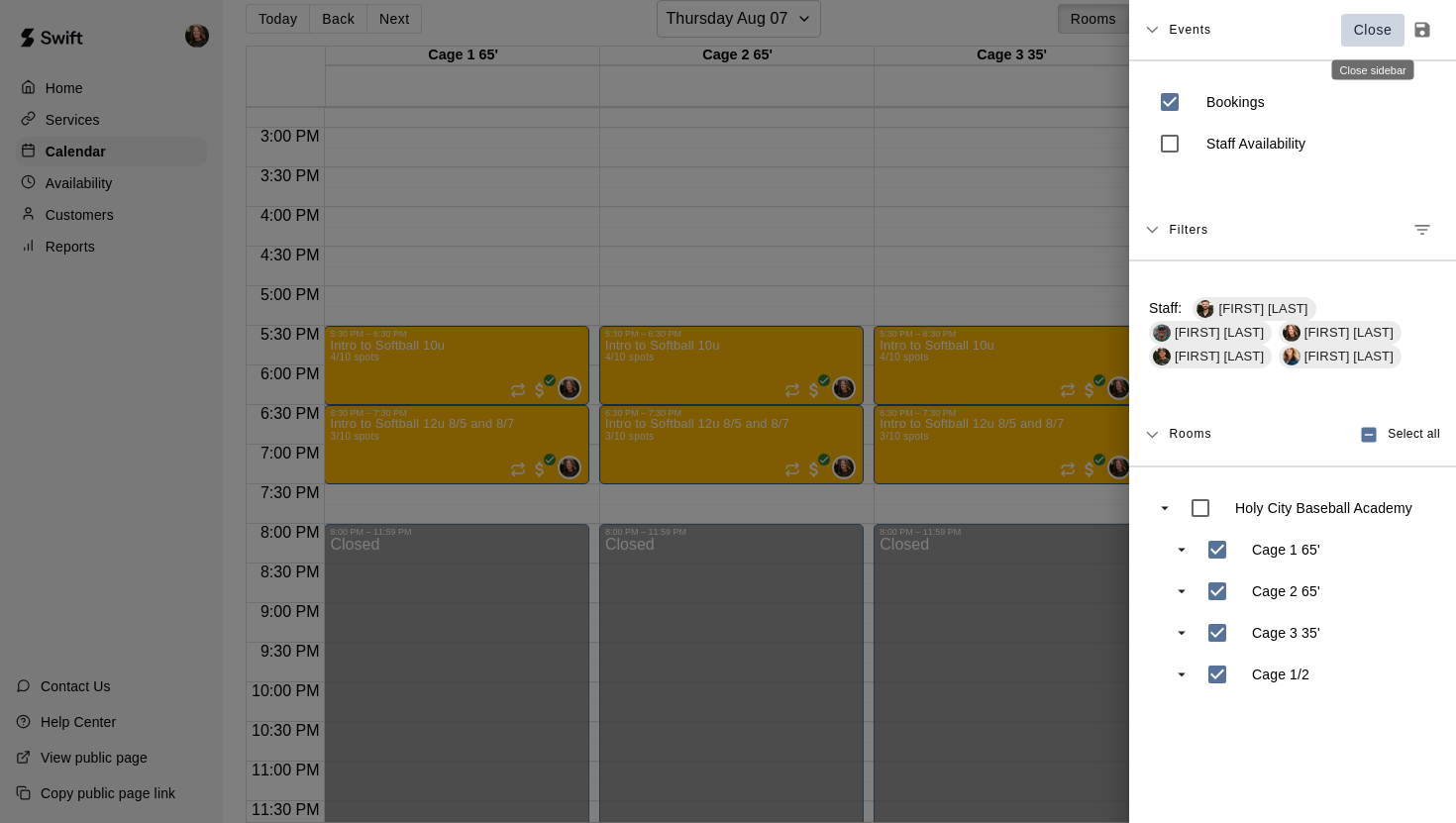click on "Close" at bounding box center (1373, 30) 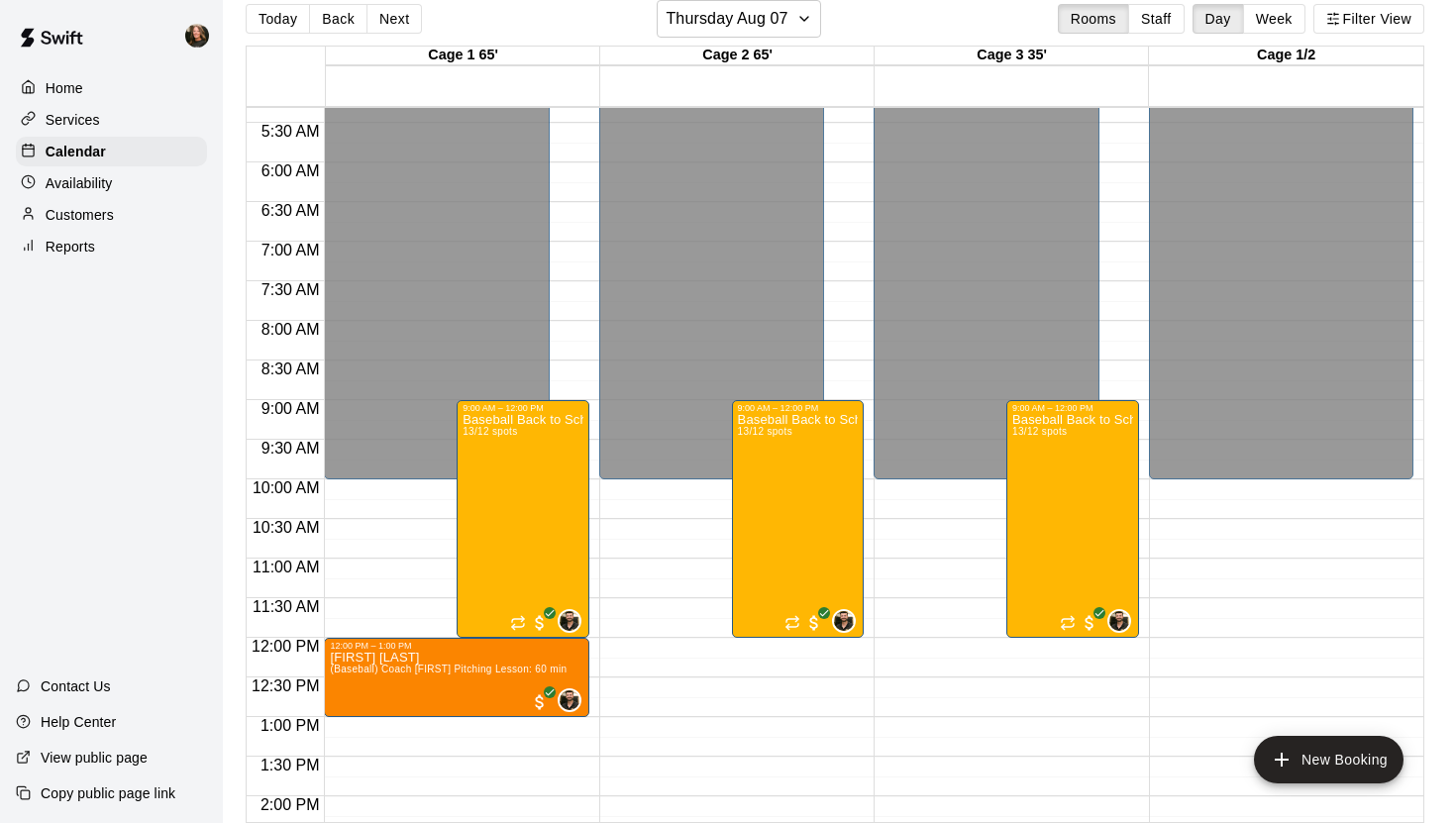 scroll, scrollTop: 417, scrollLeft: 0, axis: vertical 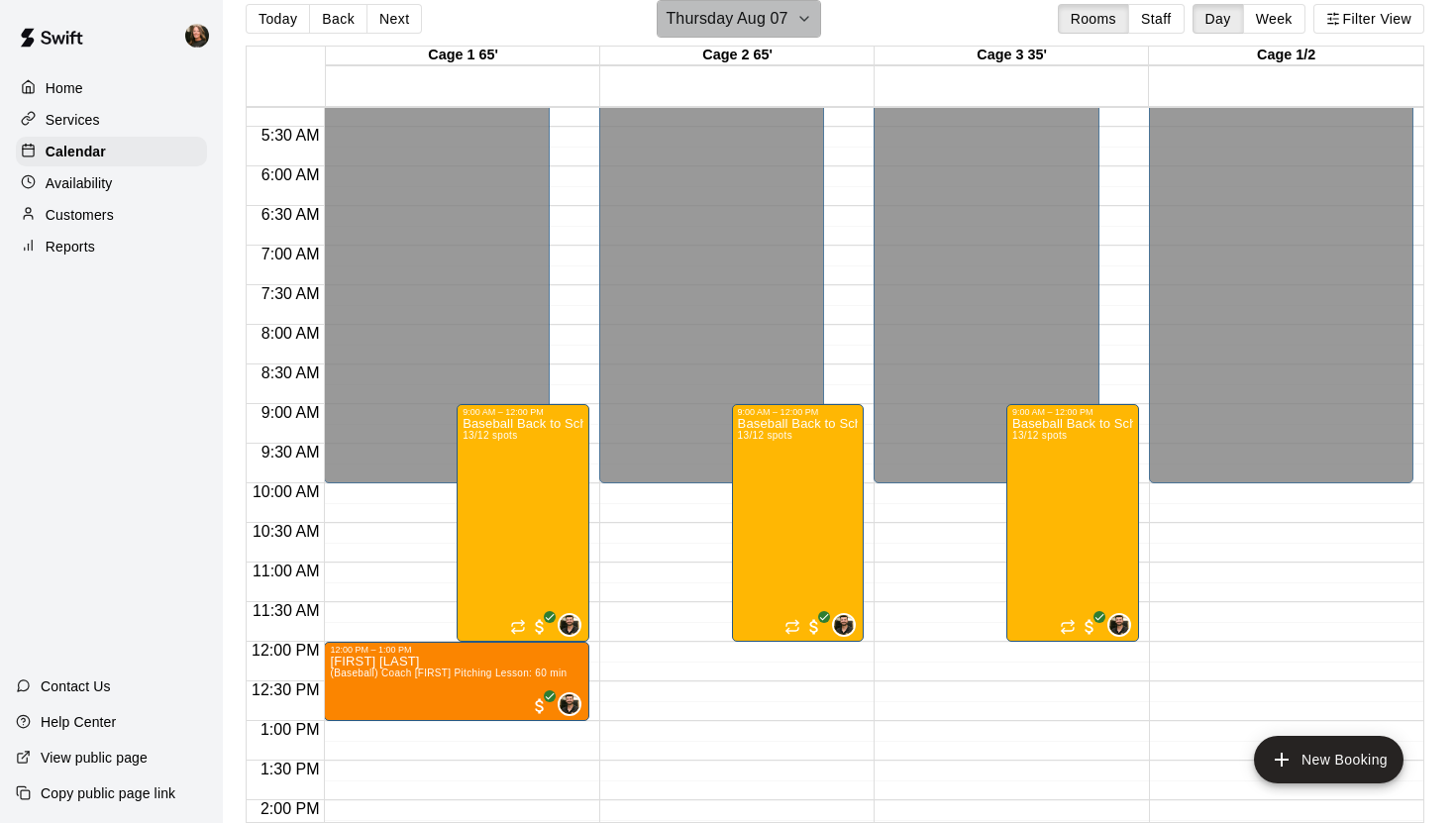 click 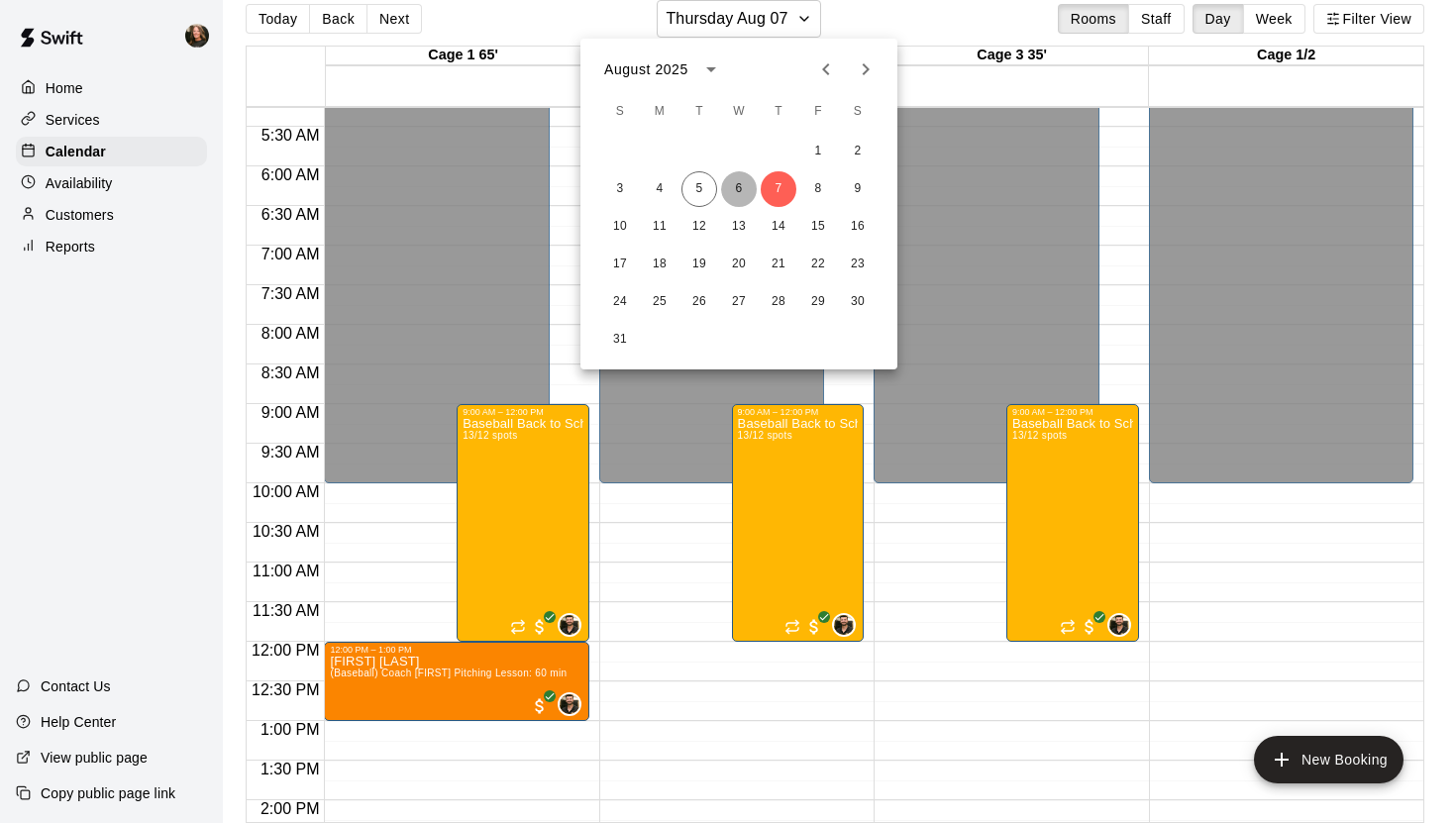 click on "6" at bounding box center [739, 189] 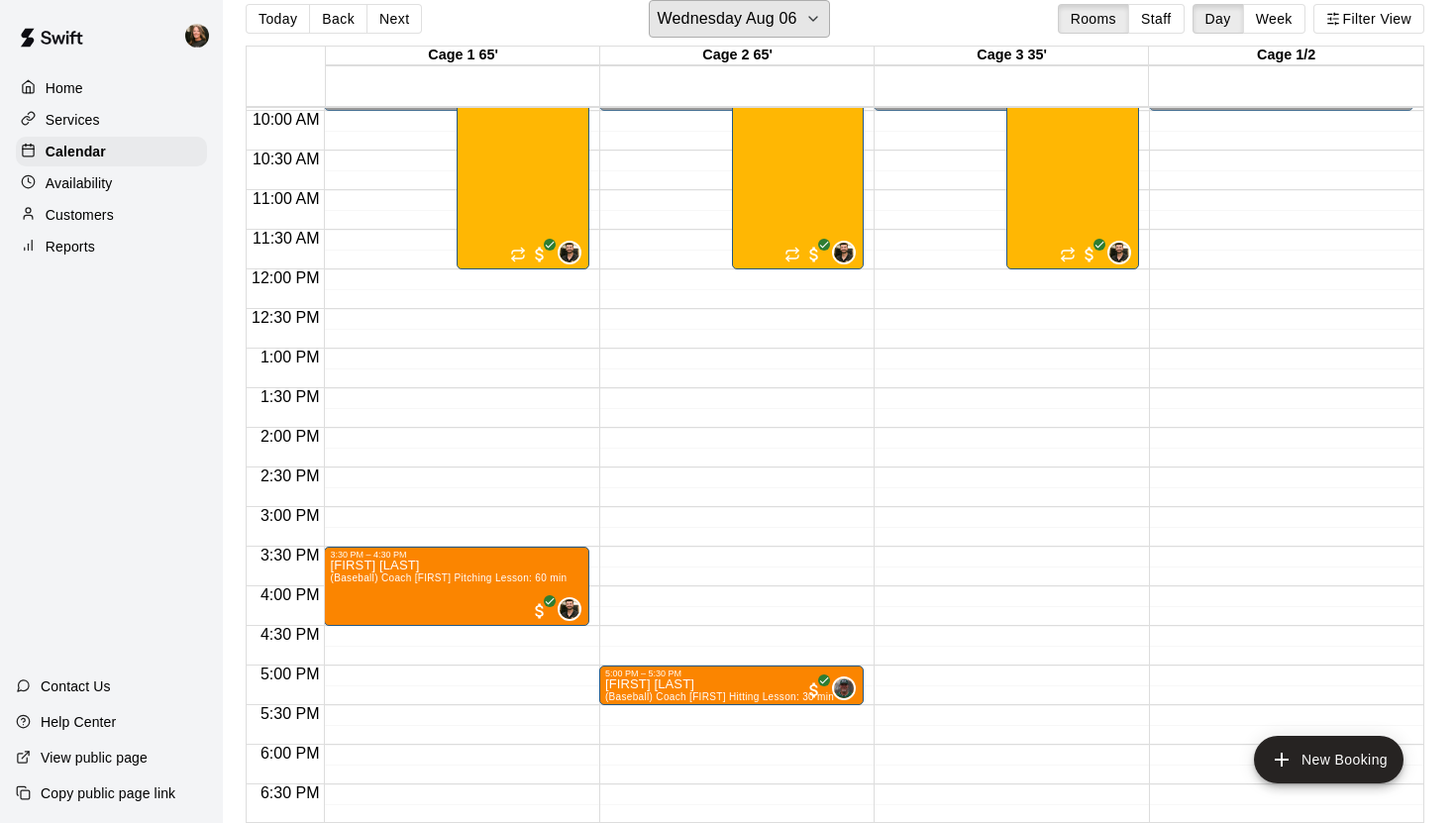 scroll, scrollTop: 769, scrollLeft: 0, axis: vertical 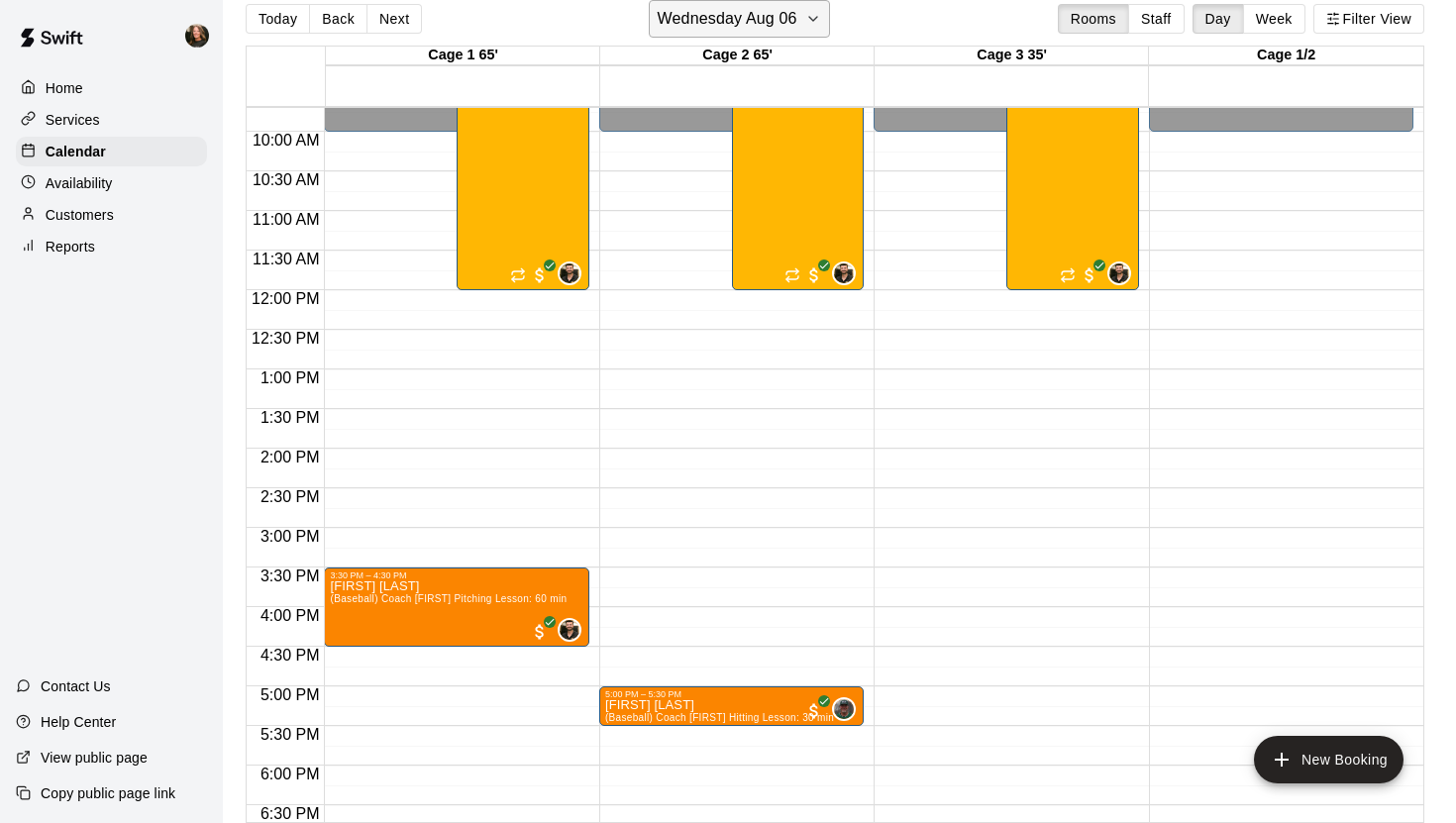 click 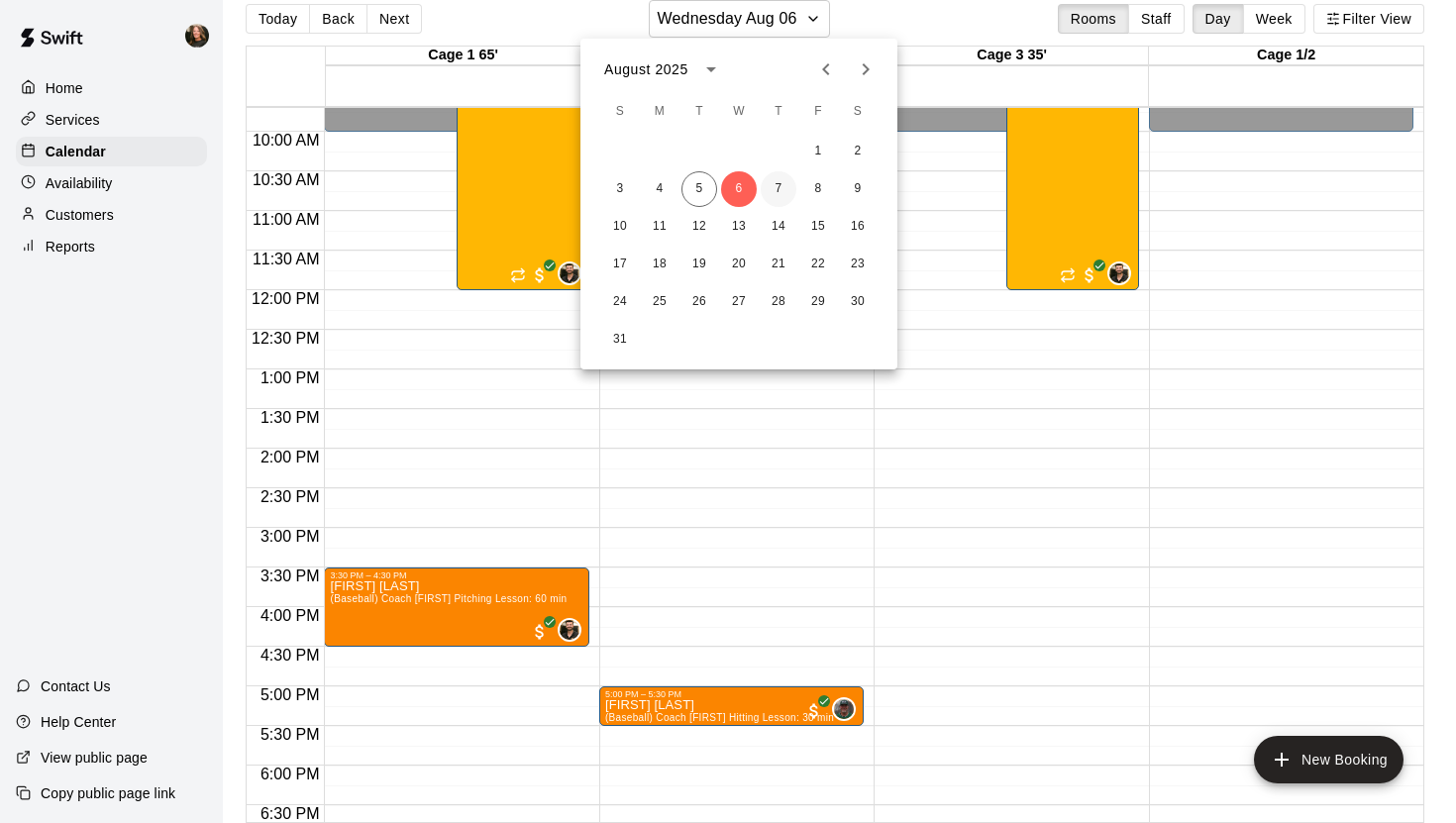 click on "7" at bounding box center [779, 189] 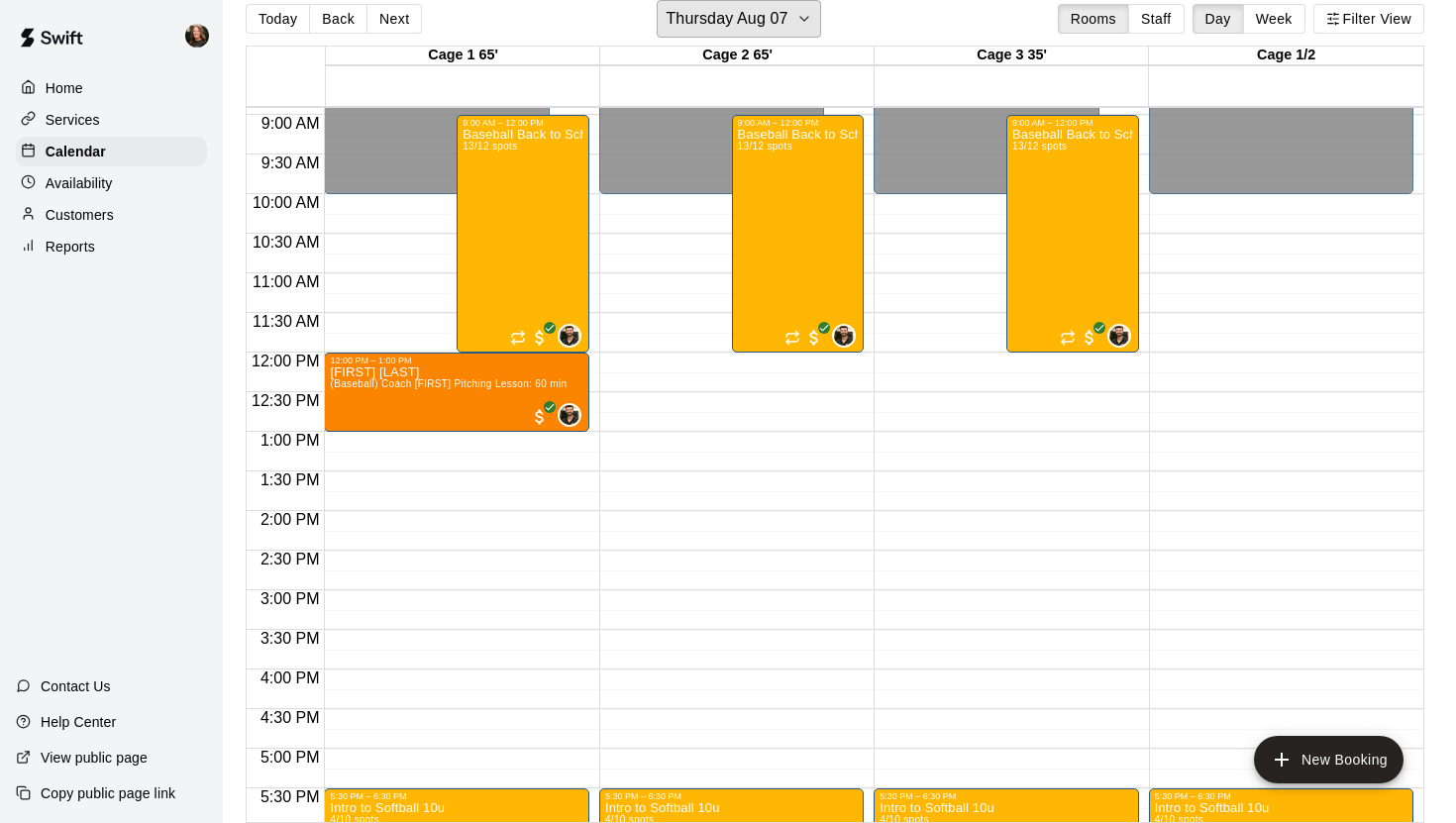 scroll, scrollTop: 699, scrollLeft: 0, axis: vertical 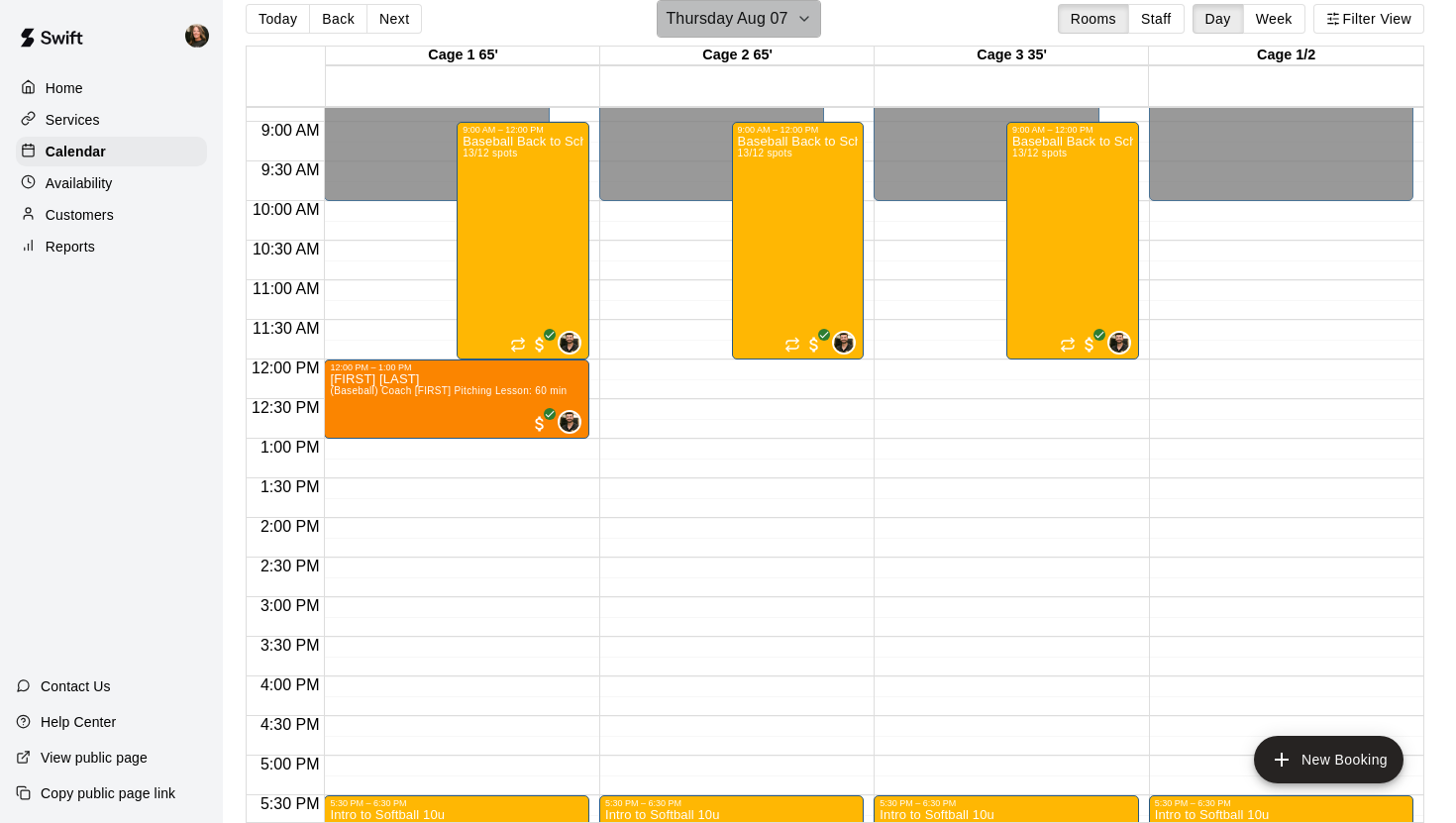 click on "Thursday Aug 07" at bounding box center [738, 19] 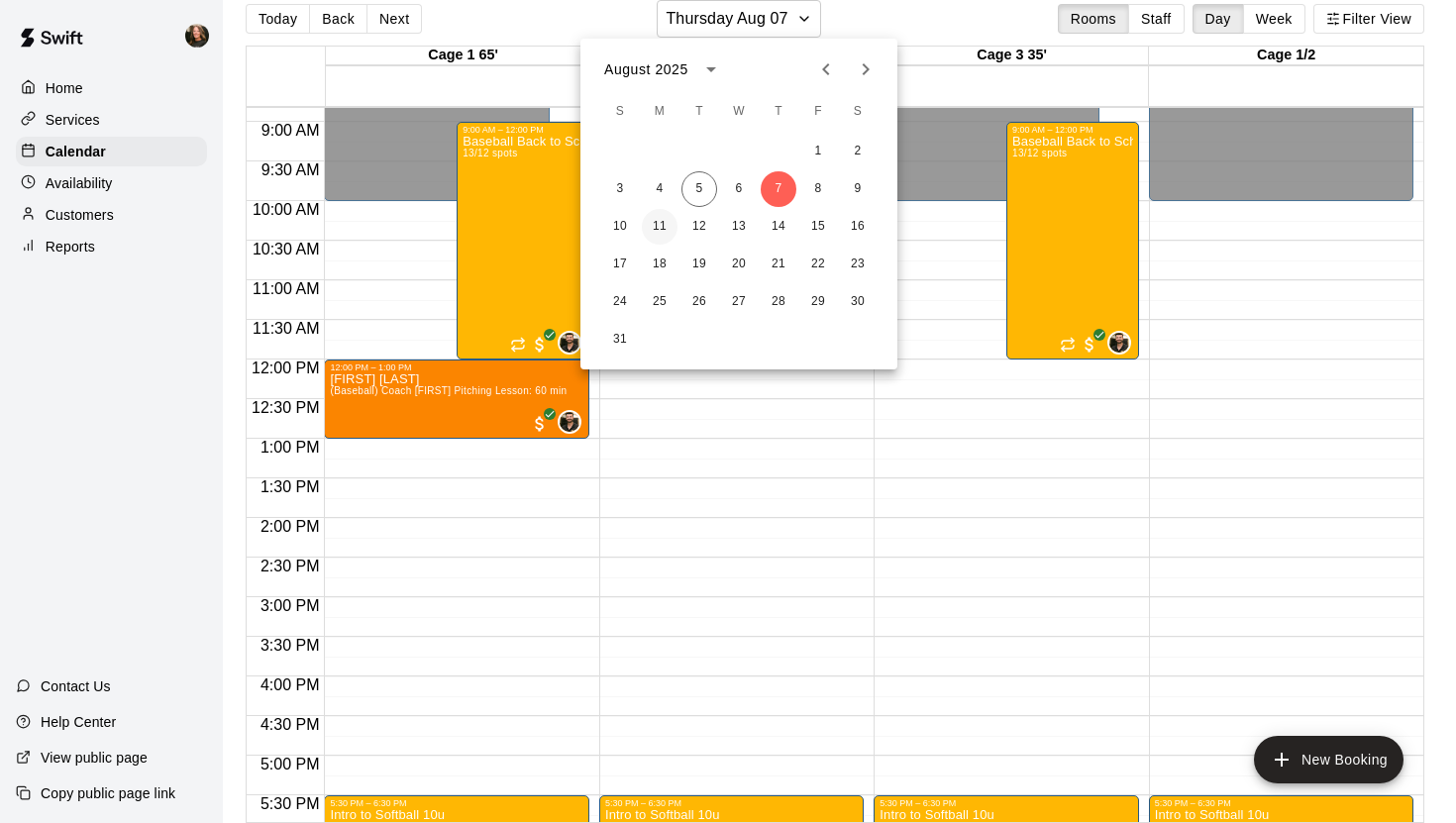 click on "11" at bounding box center (660, 227) 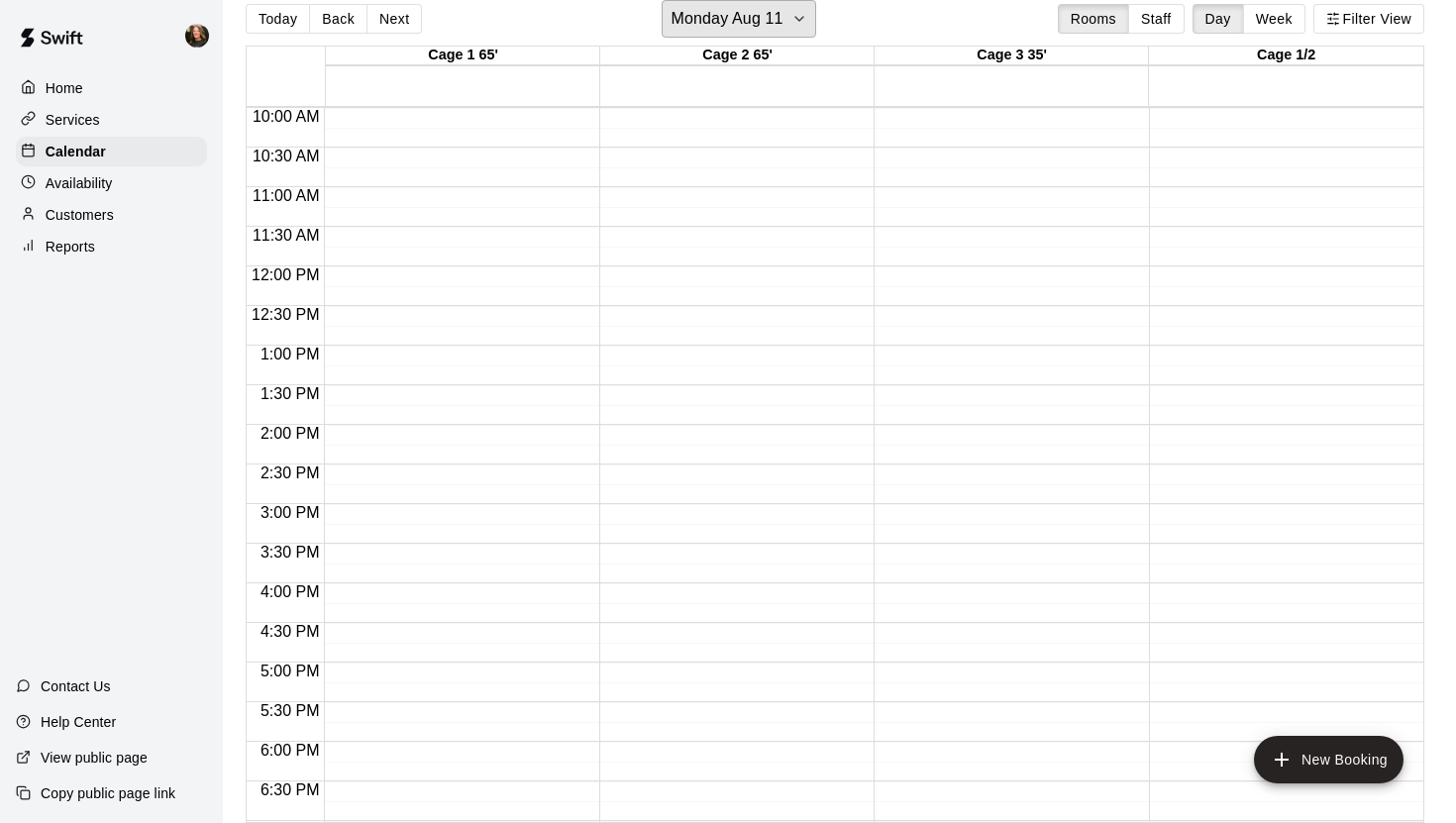 scroll, scrollTop: 797, scrollLeft: 0, axis: vertical 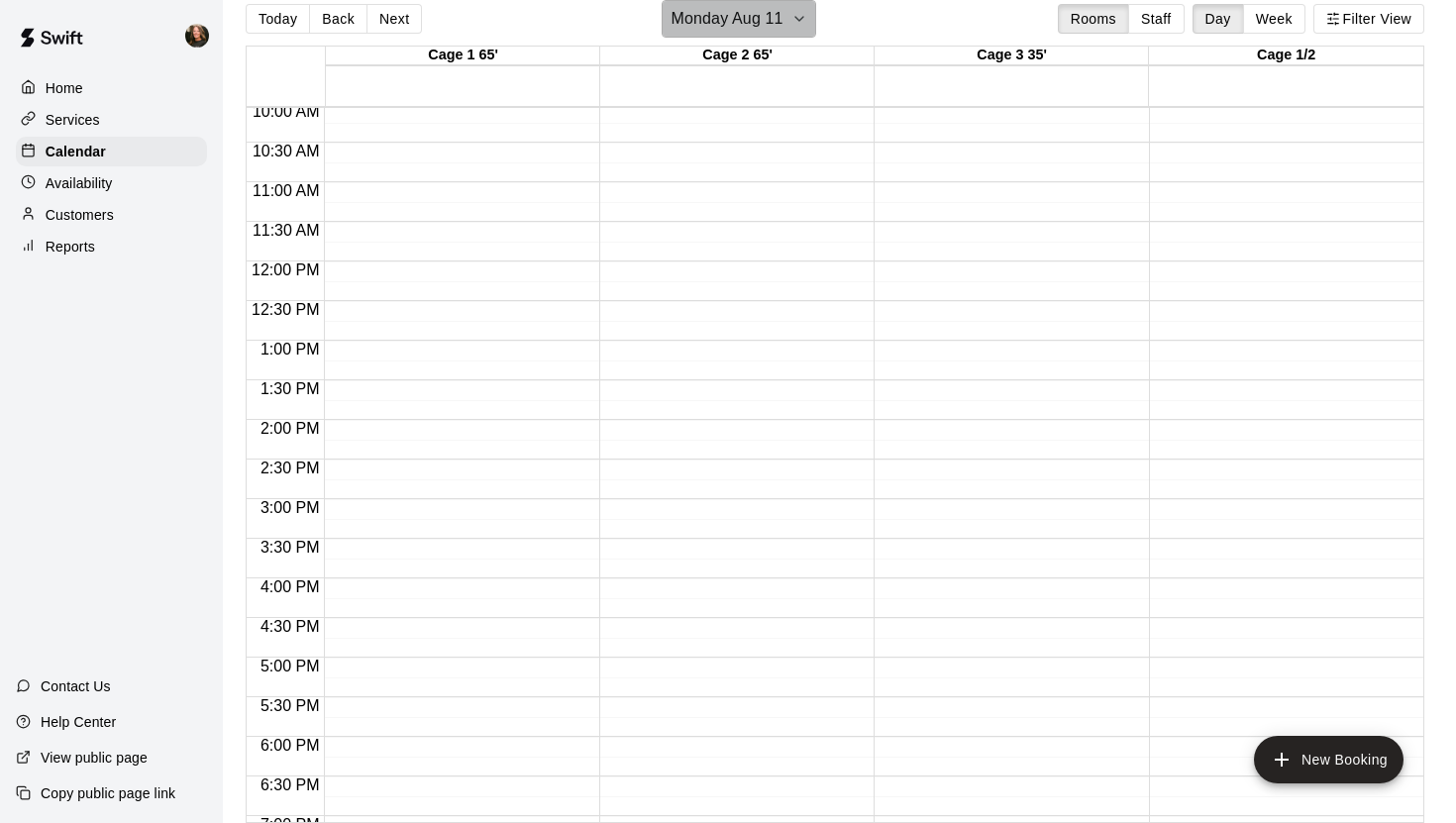 click 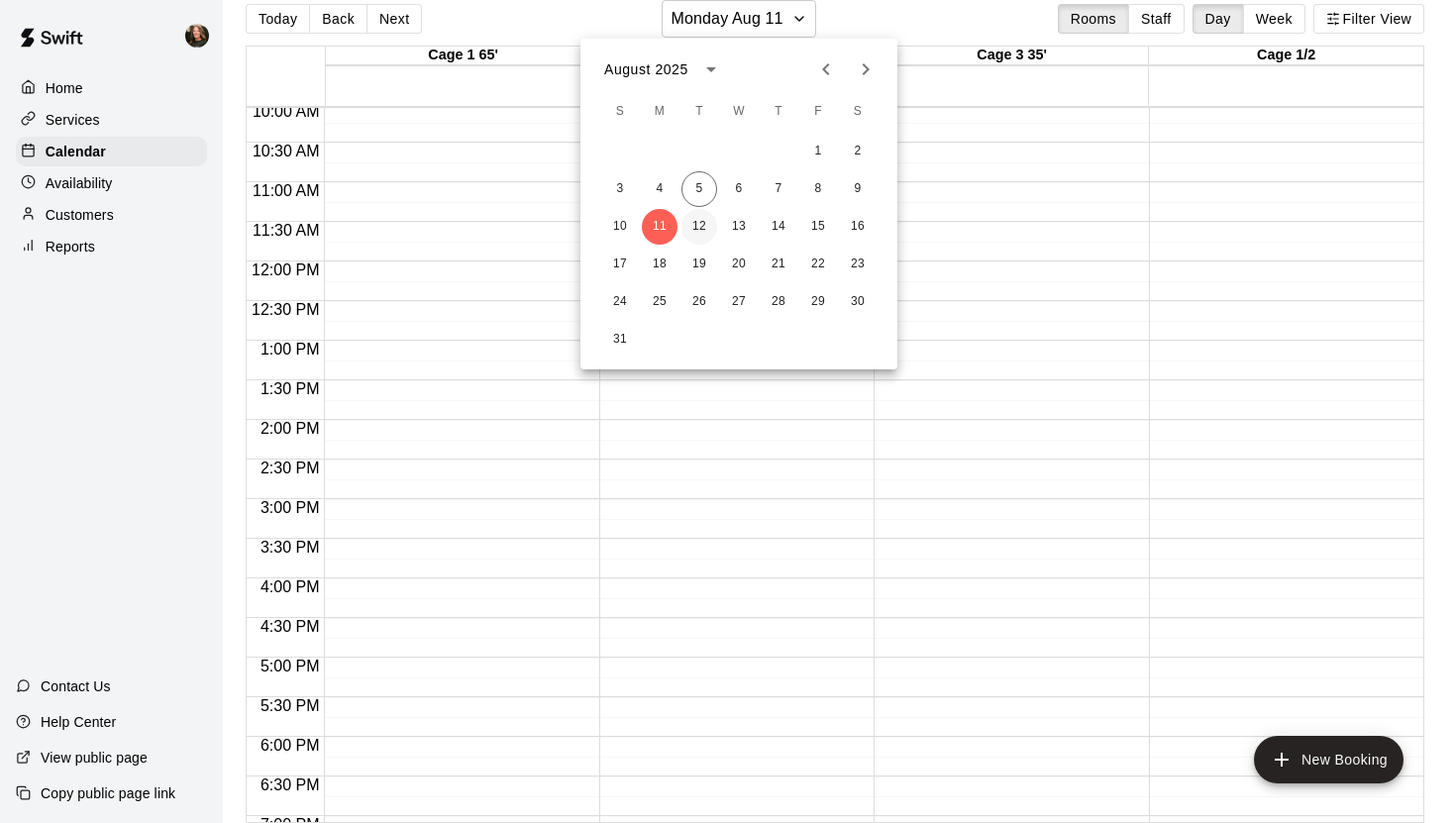 click on "12" at bounding box center (699, 227) 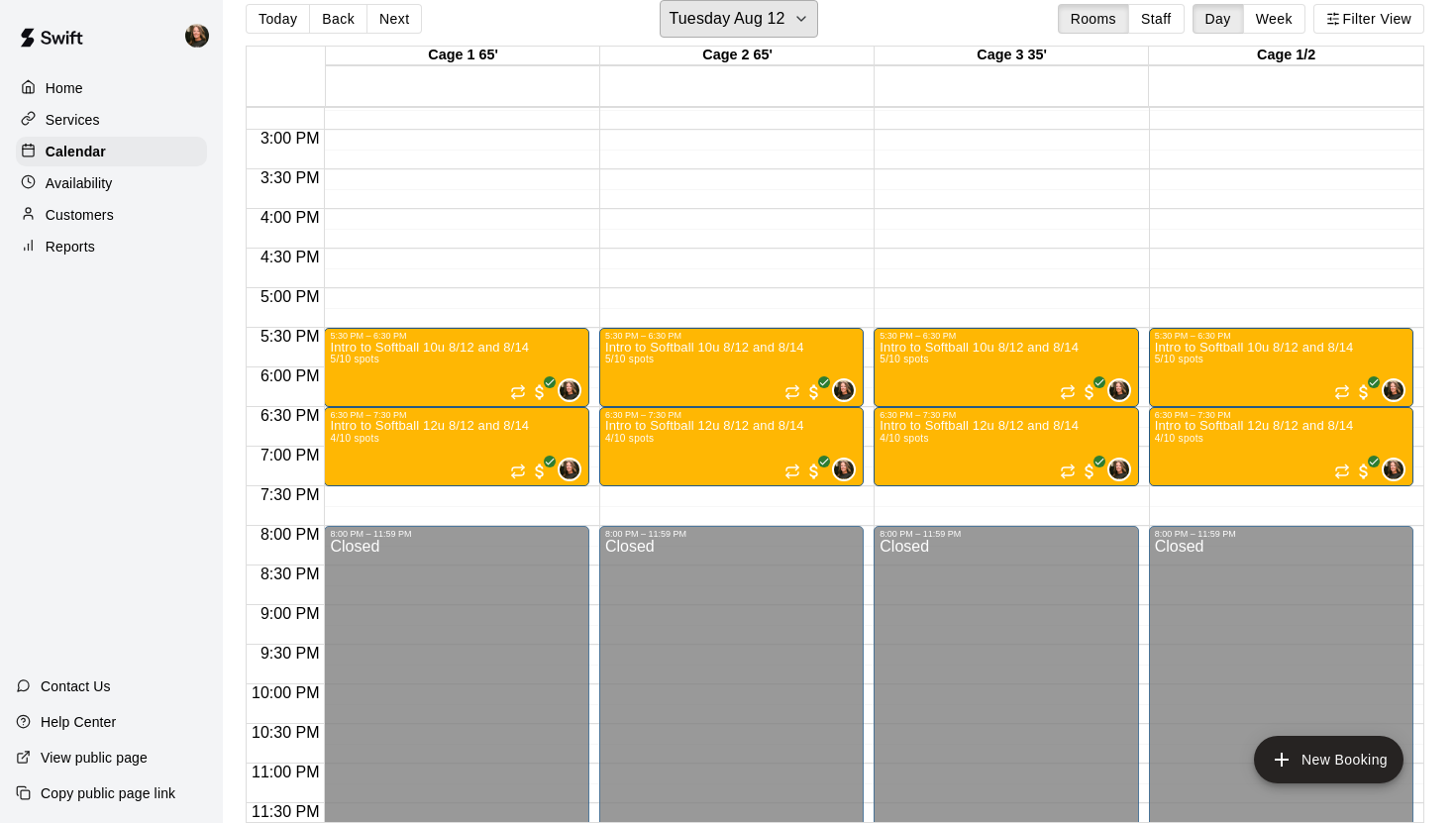 scroll, scrollTop: 1188, scrollLeft: 0, axis: vertical 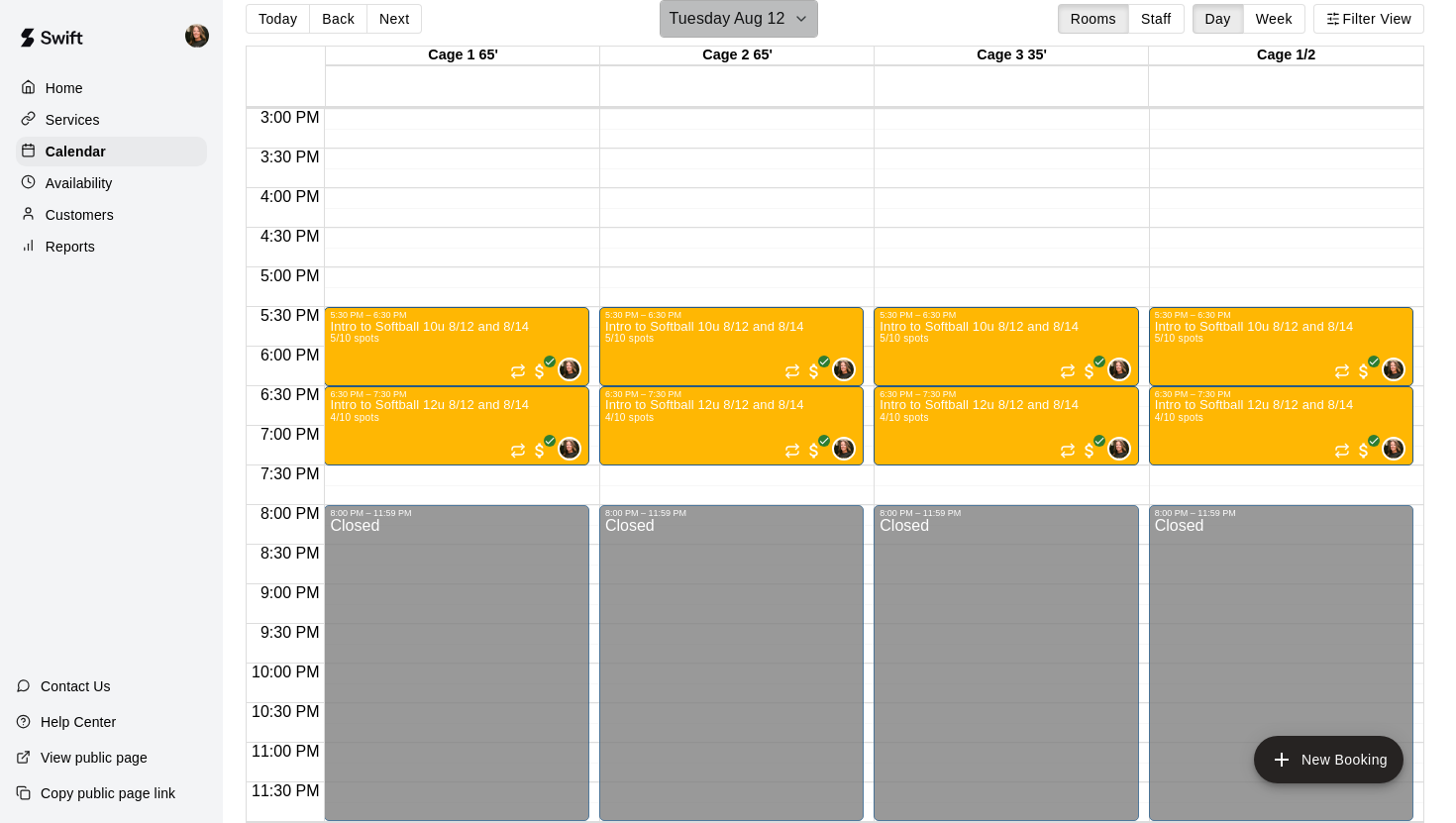 click 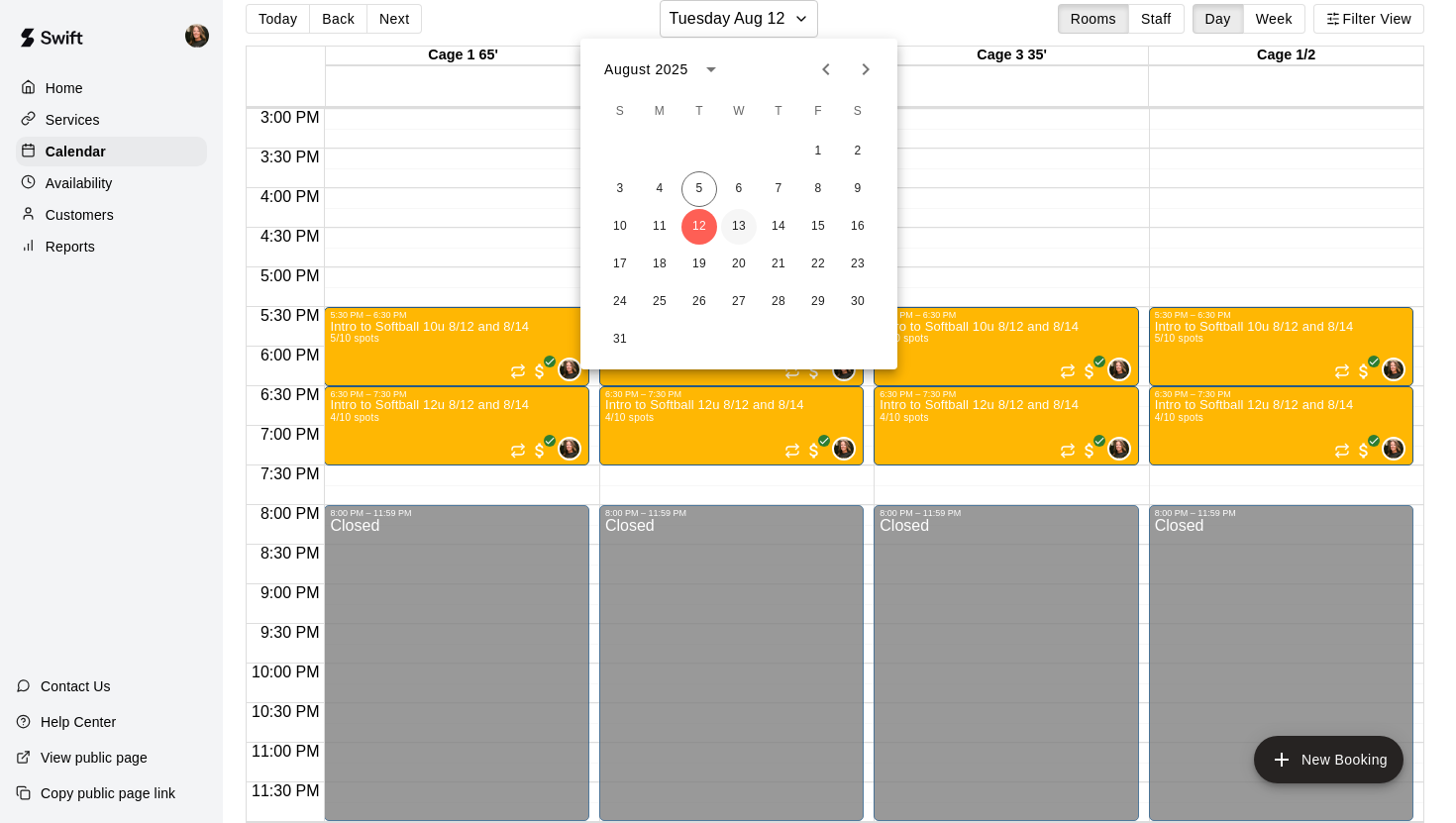 click on "13" at bounding box center (739, 227) 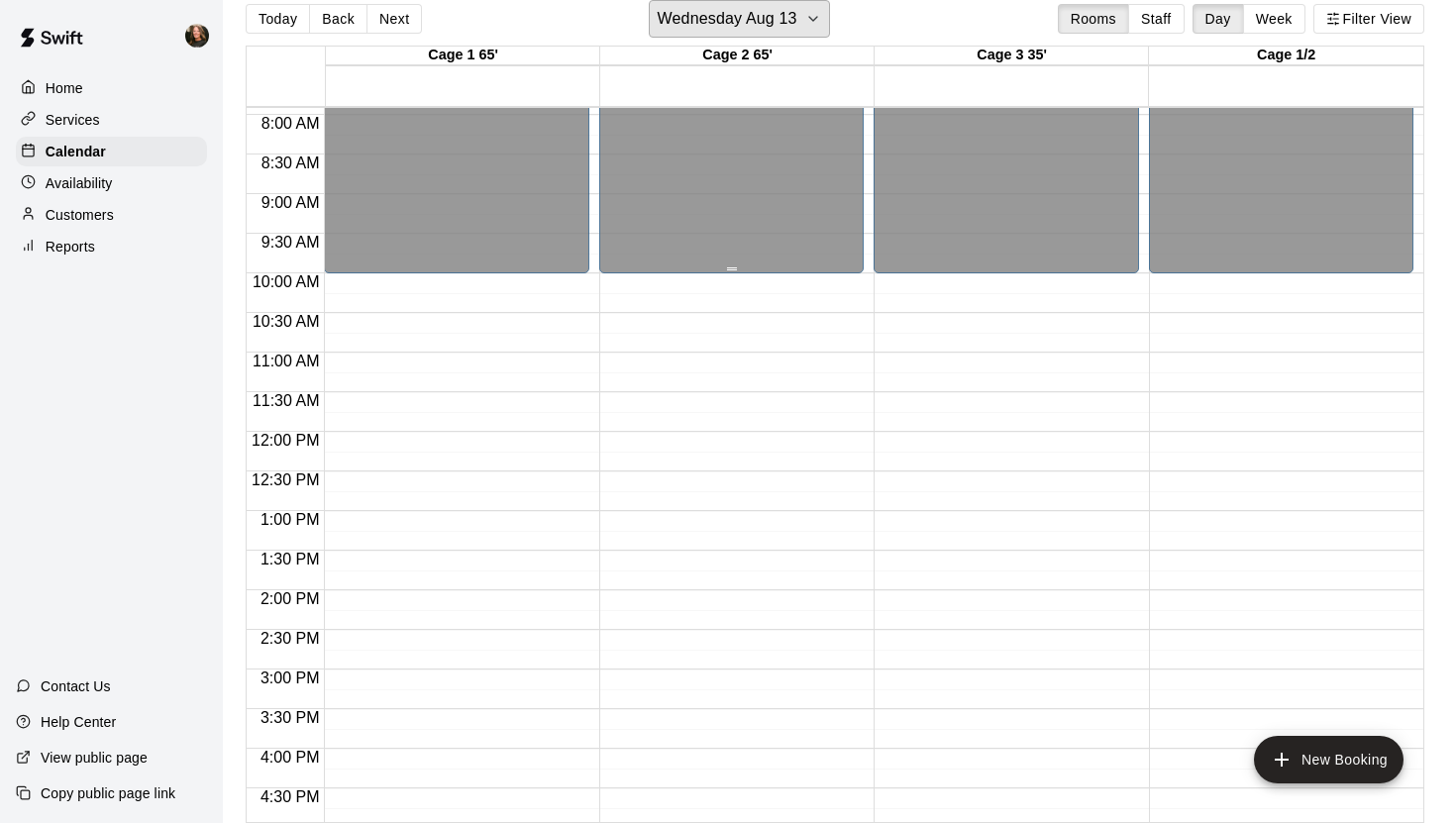 scroll, scrollTop: 625, scrollLeft: 0, axis: vertical 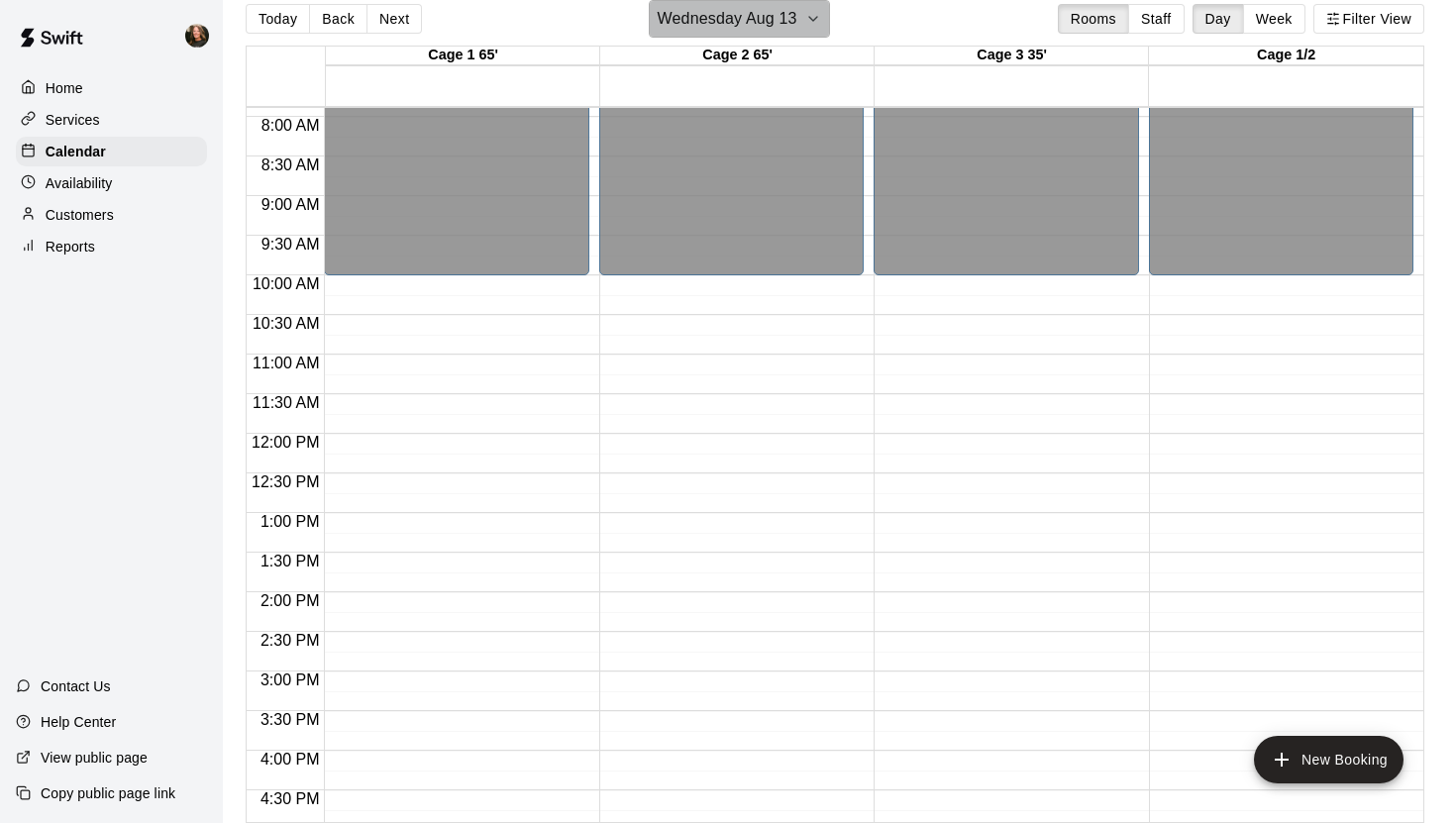 click 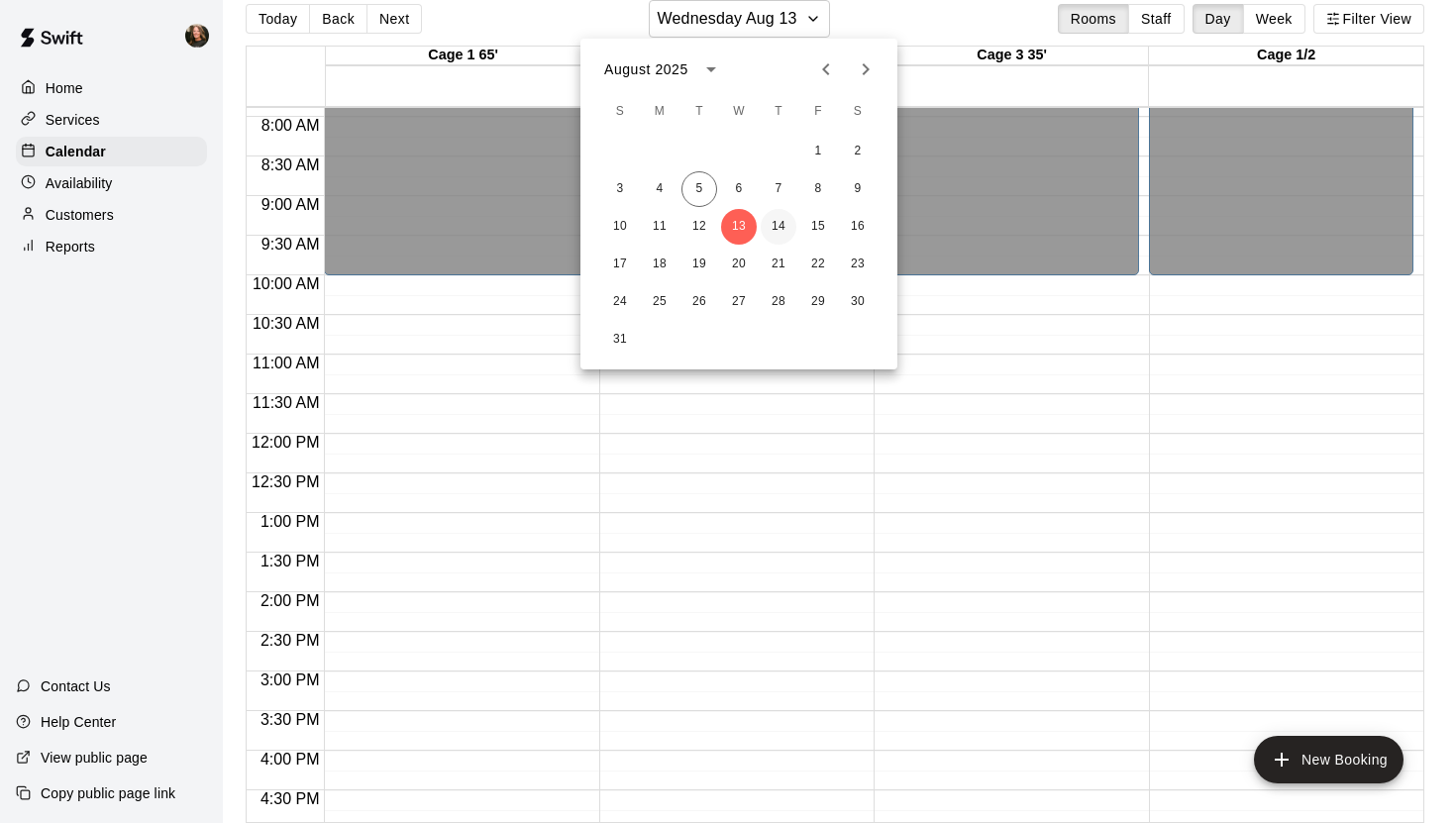click on "14" at bounding box center [779, 227] 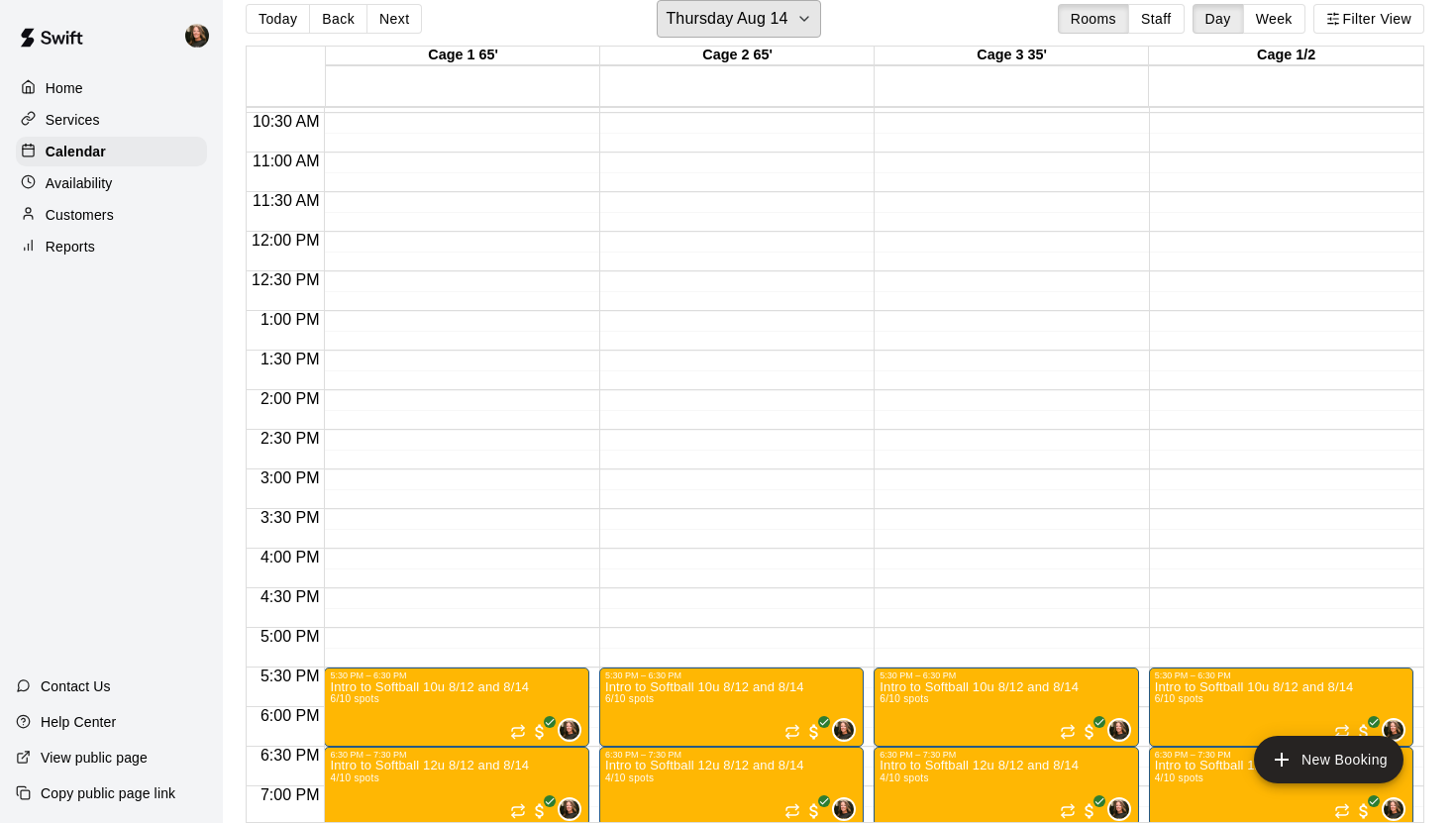 scroll, scrollTop: 782, scrollLeft: 0, axis: vertical 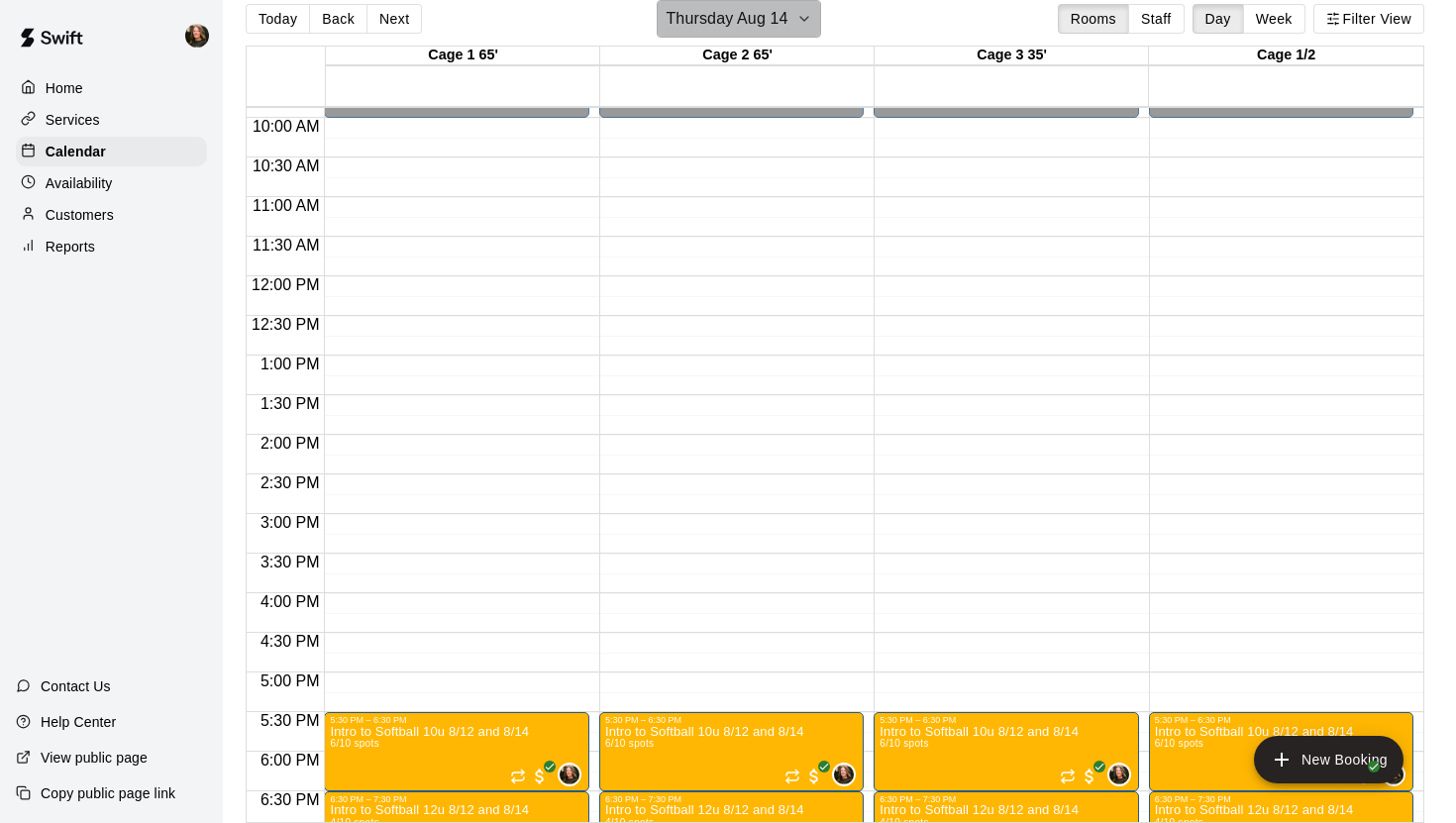 click 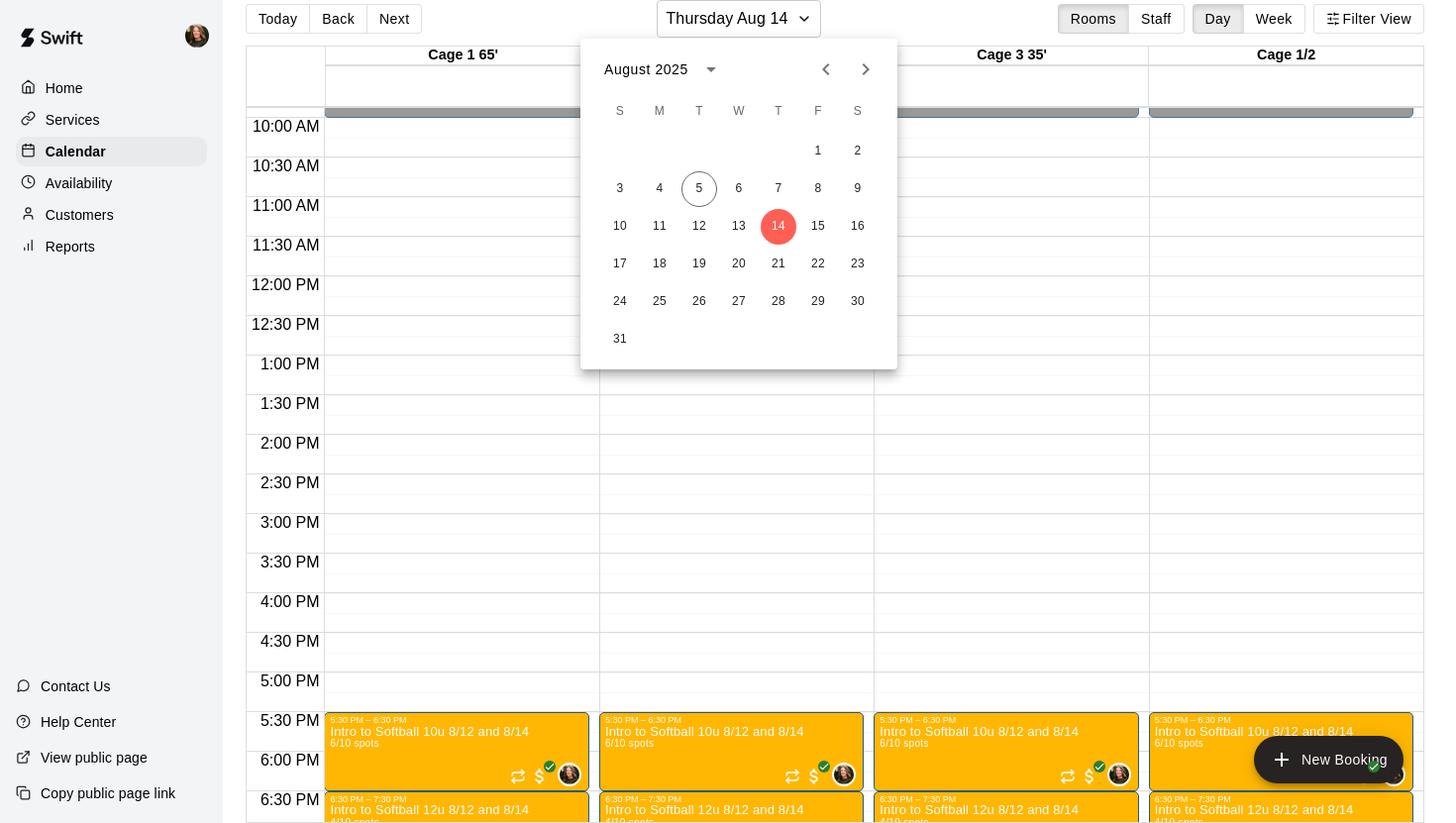 click at bounding box center [728, 411] 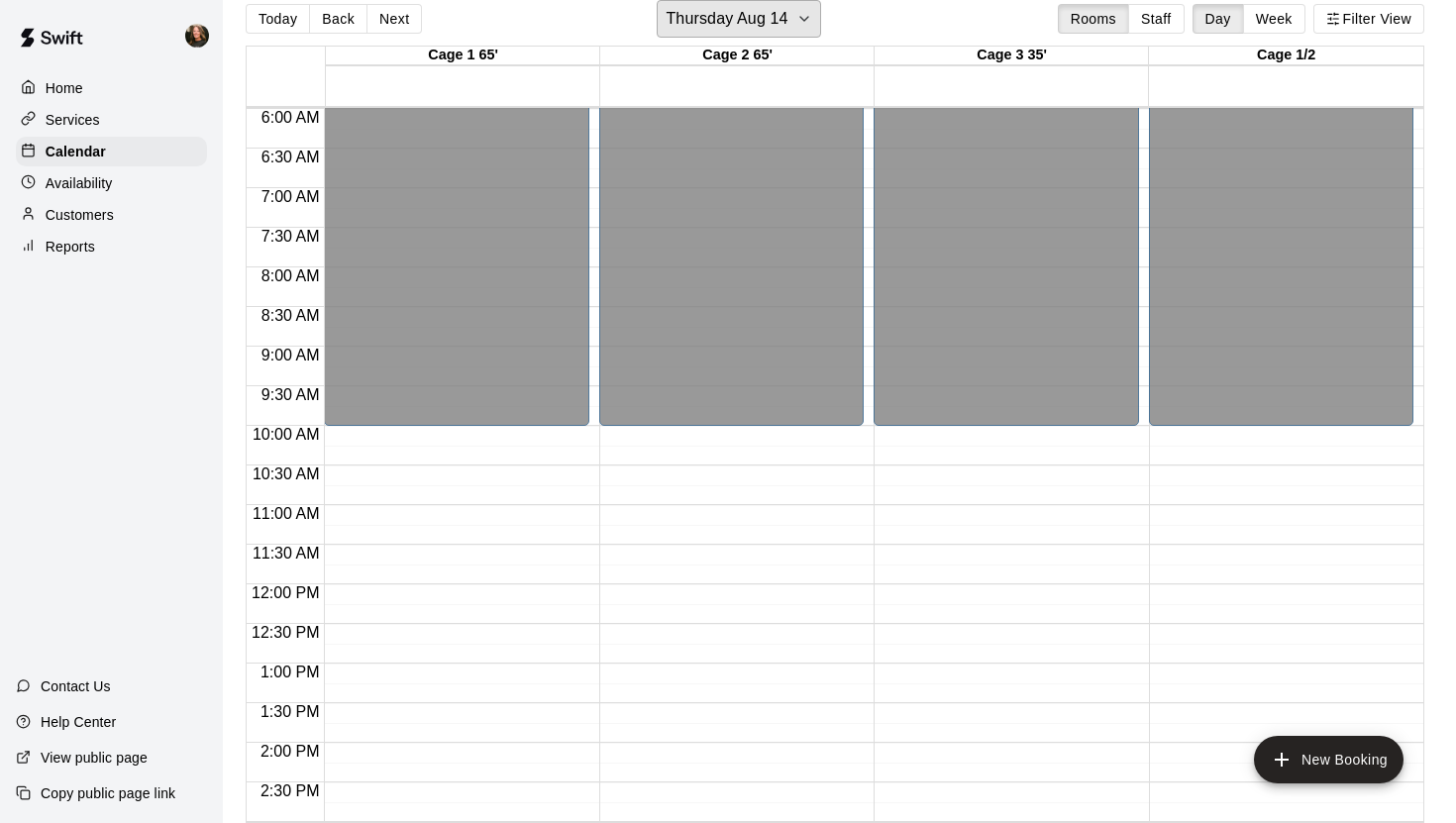 scroll, scrollTop: 461, scrollLeft: 0, axis: vertical 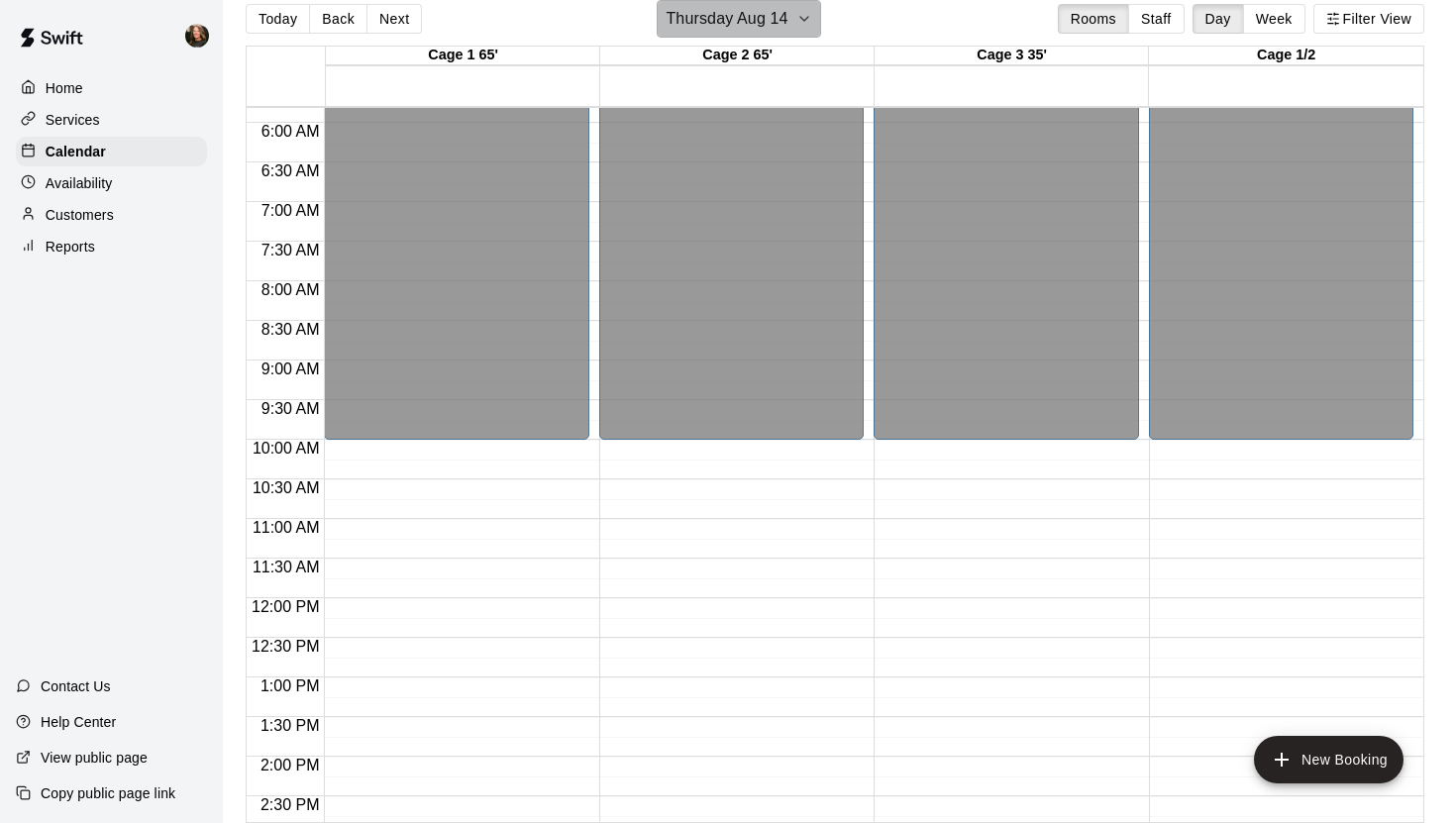 click 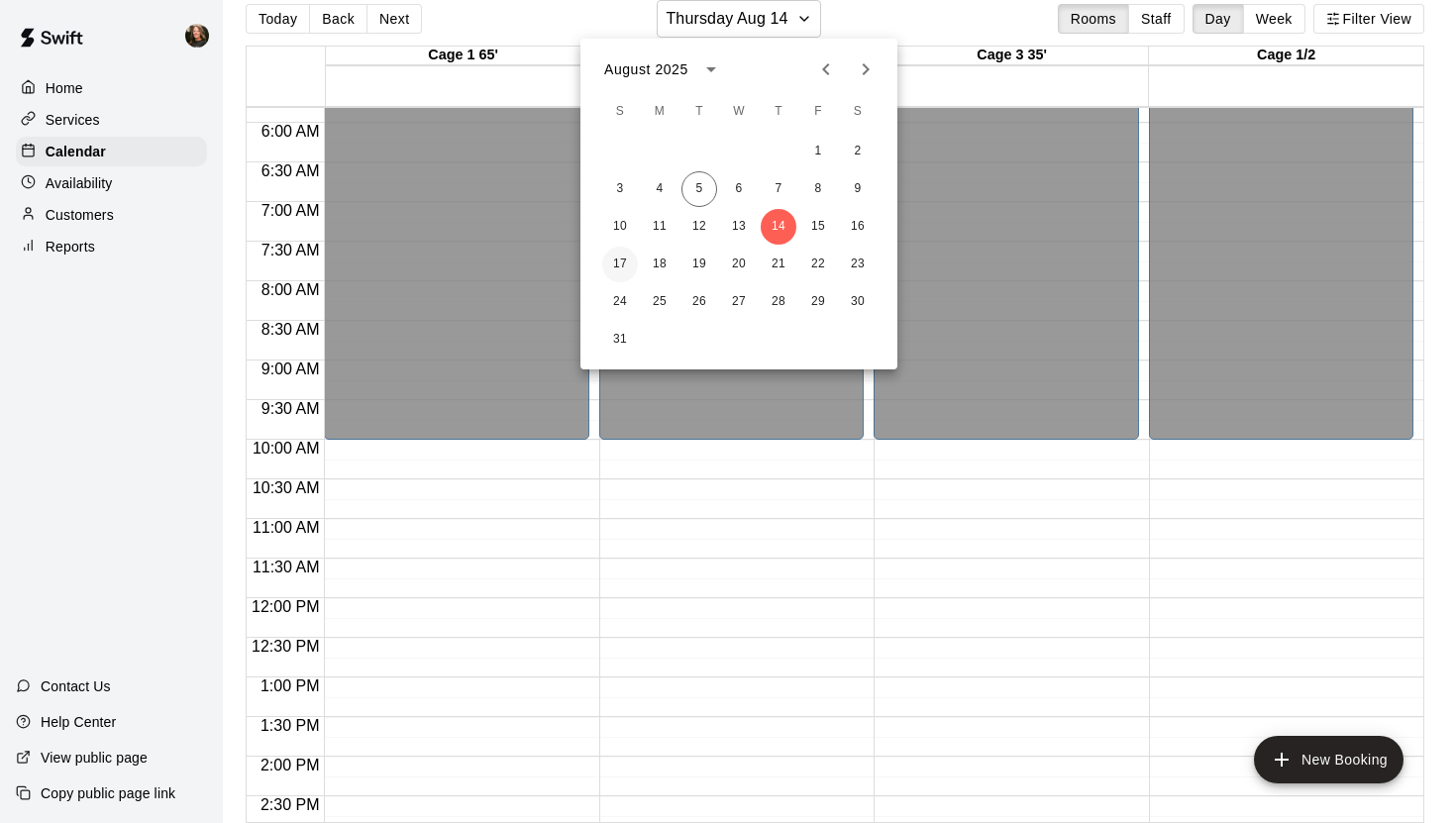 click on "17" at bounding box center [620, 264] 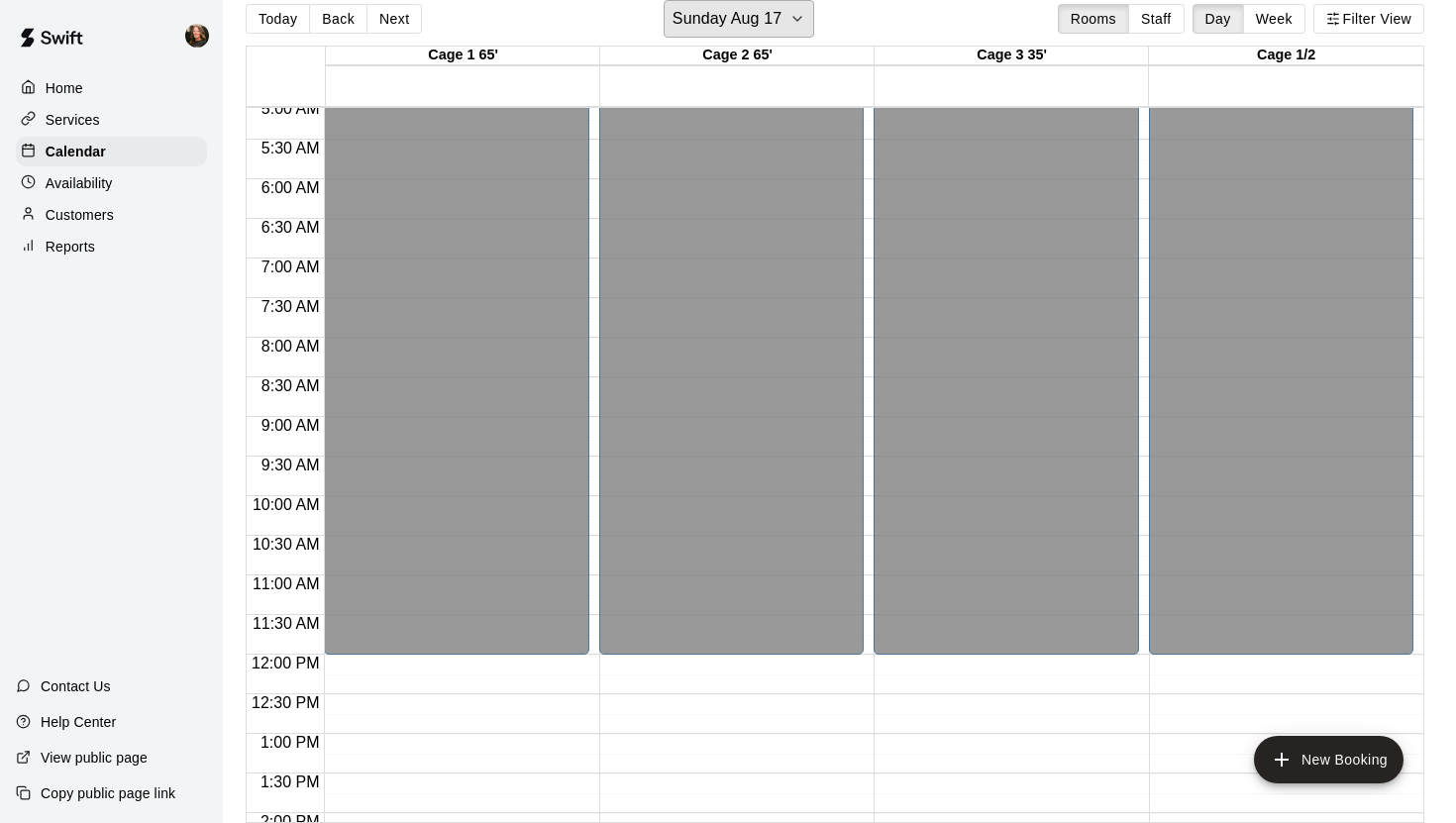 scroll, scrollTop: 373, scrollLeft: 0, axis: vertical 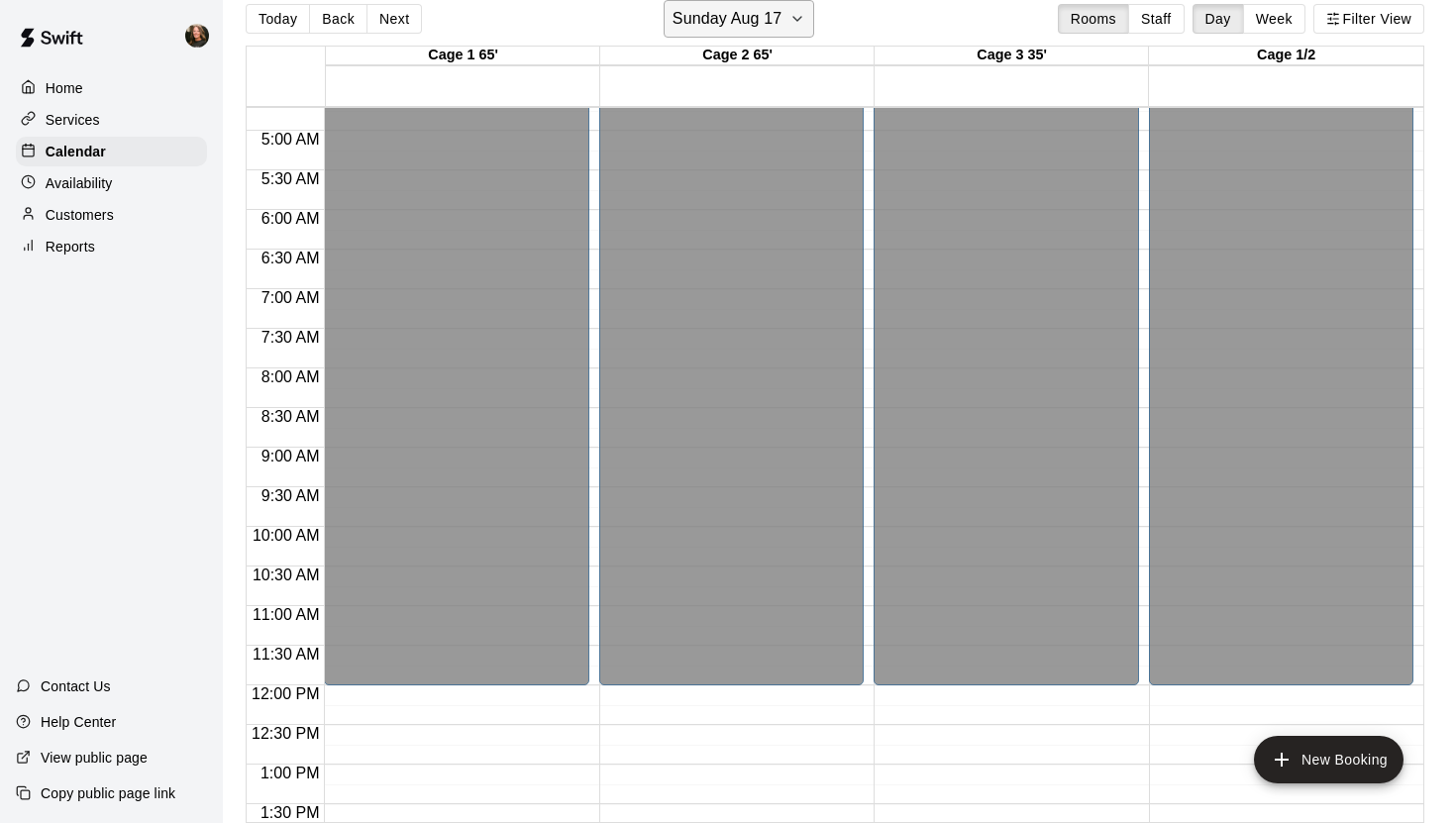 click 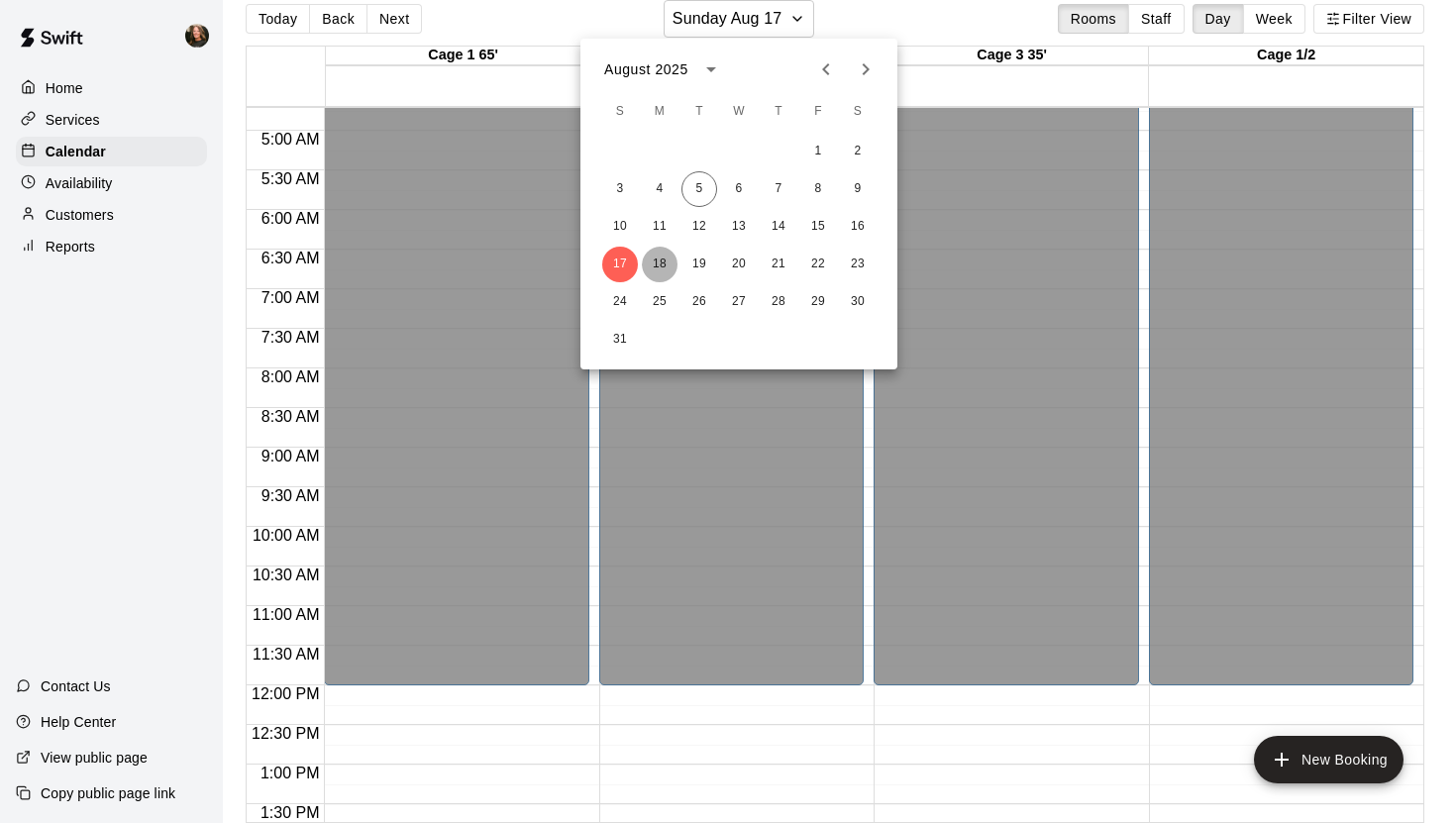 click on "18" at bounding box center [660, 264] 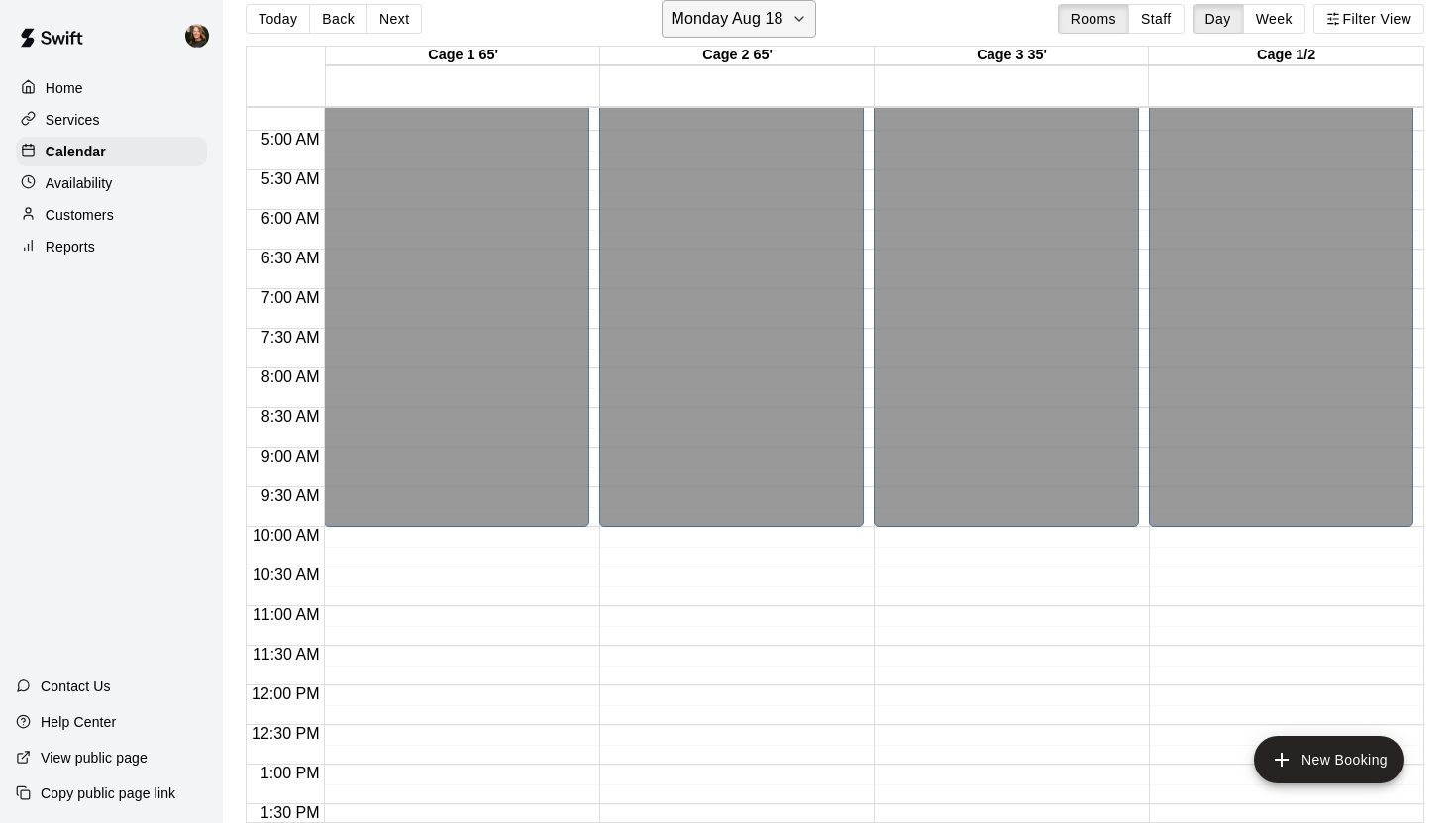 click 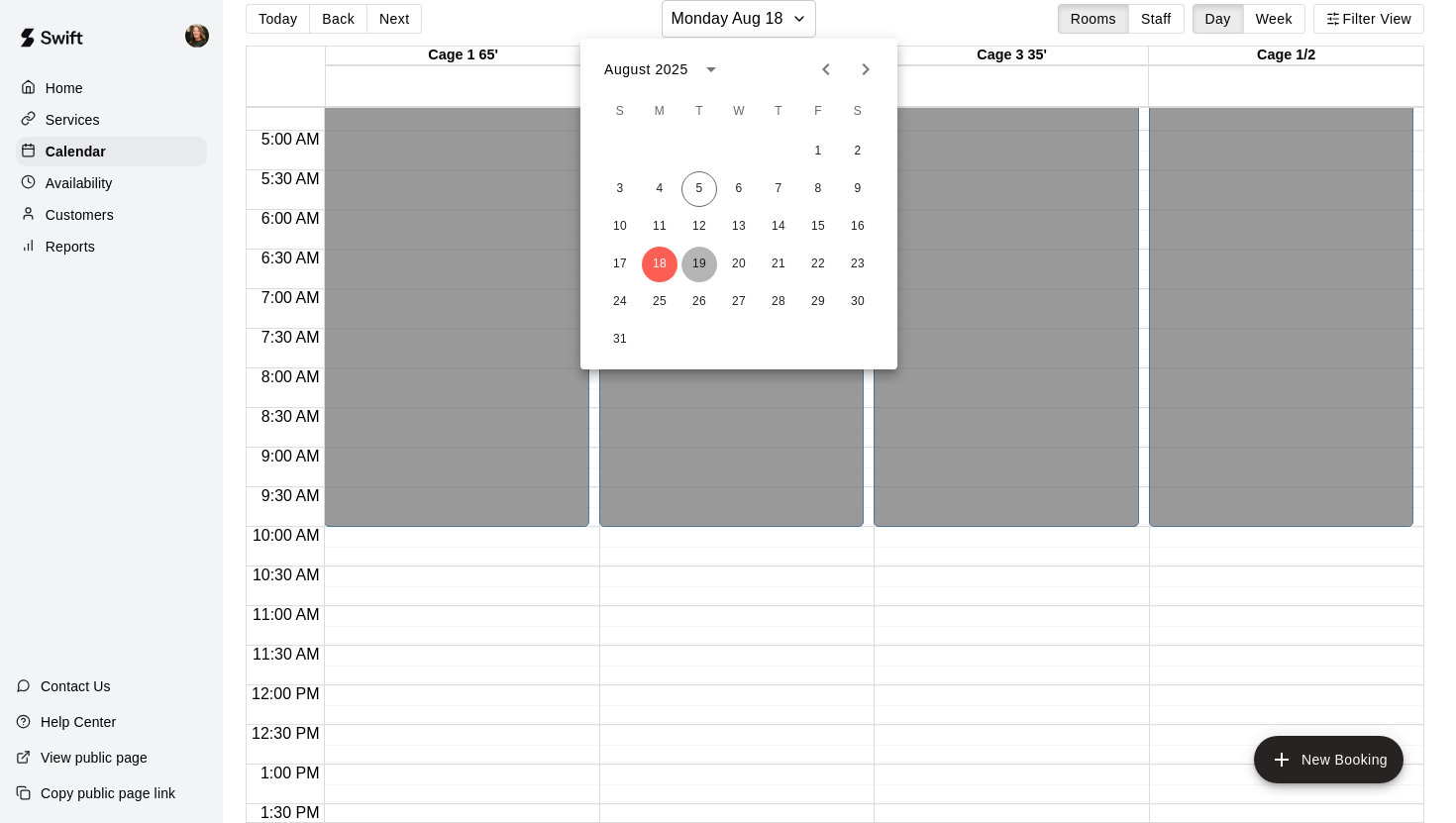 click on "19" at bounding box center (699, 264) 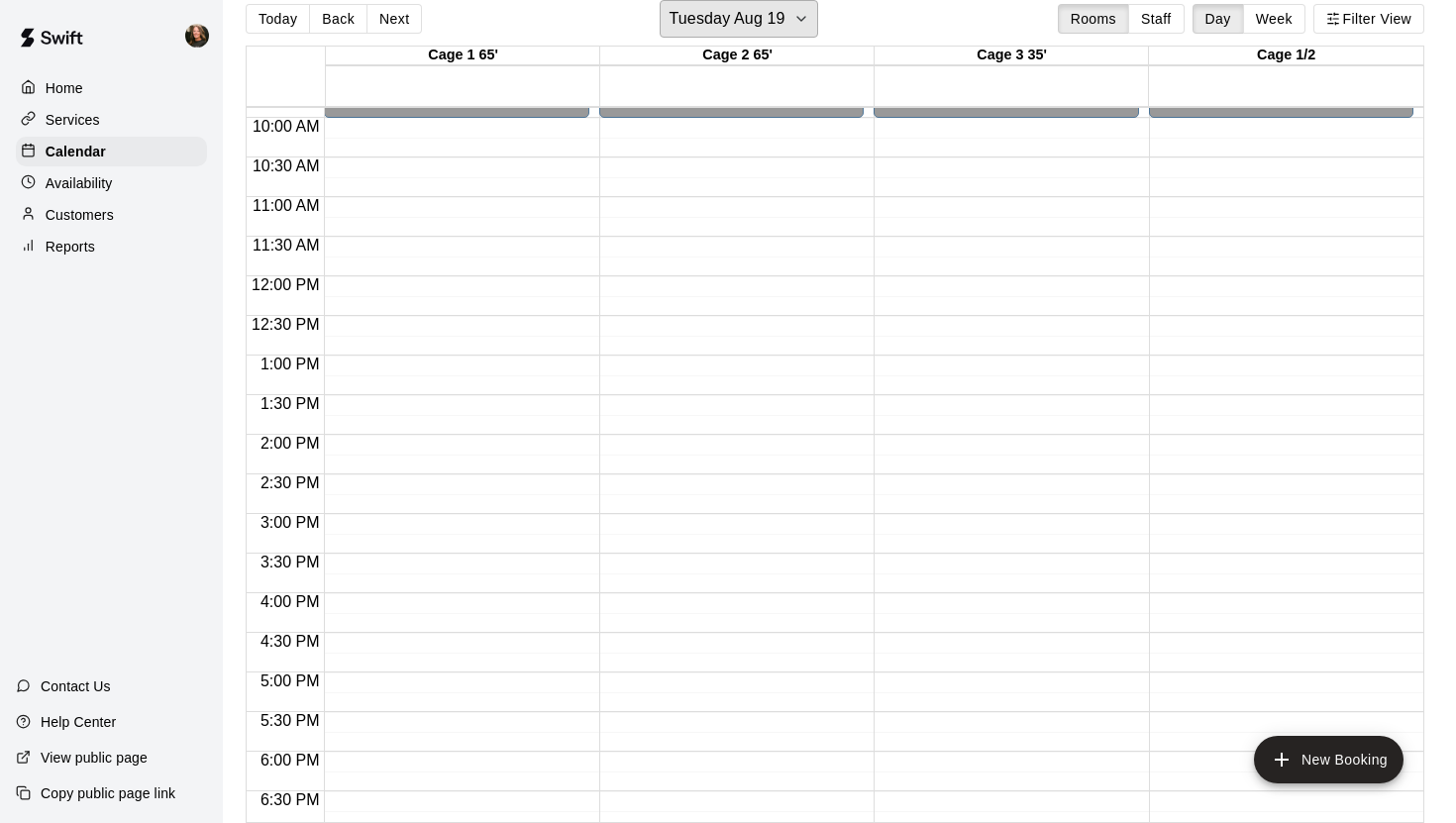 scroll, scrollTop: 776, scrollLeft: 0, axis: vertical 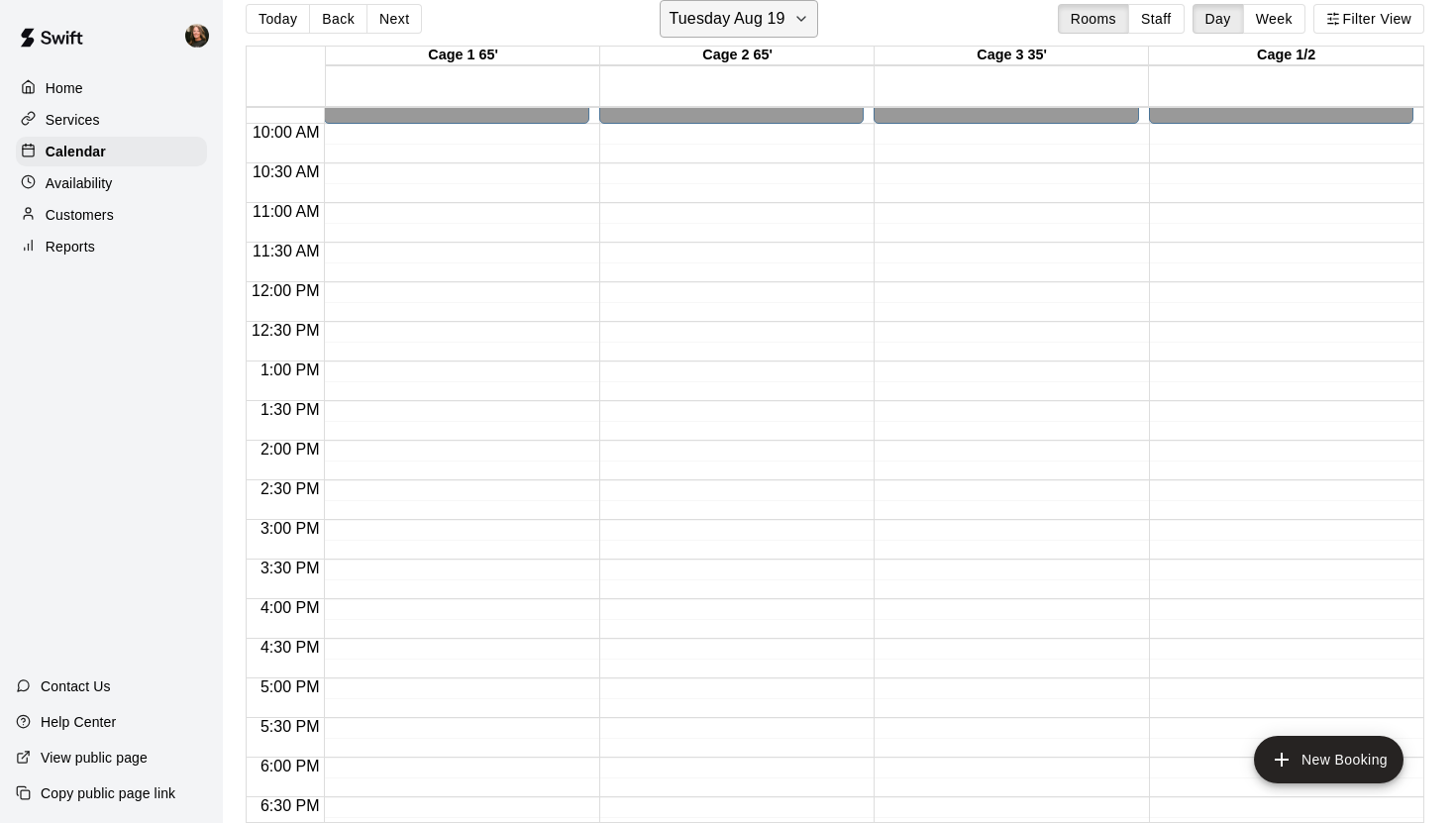 click 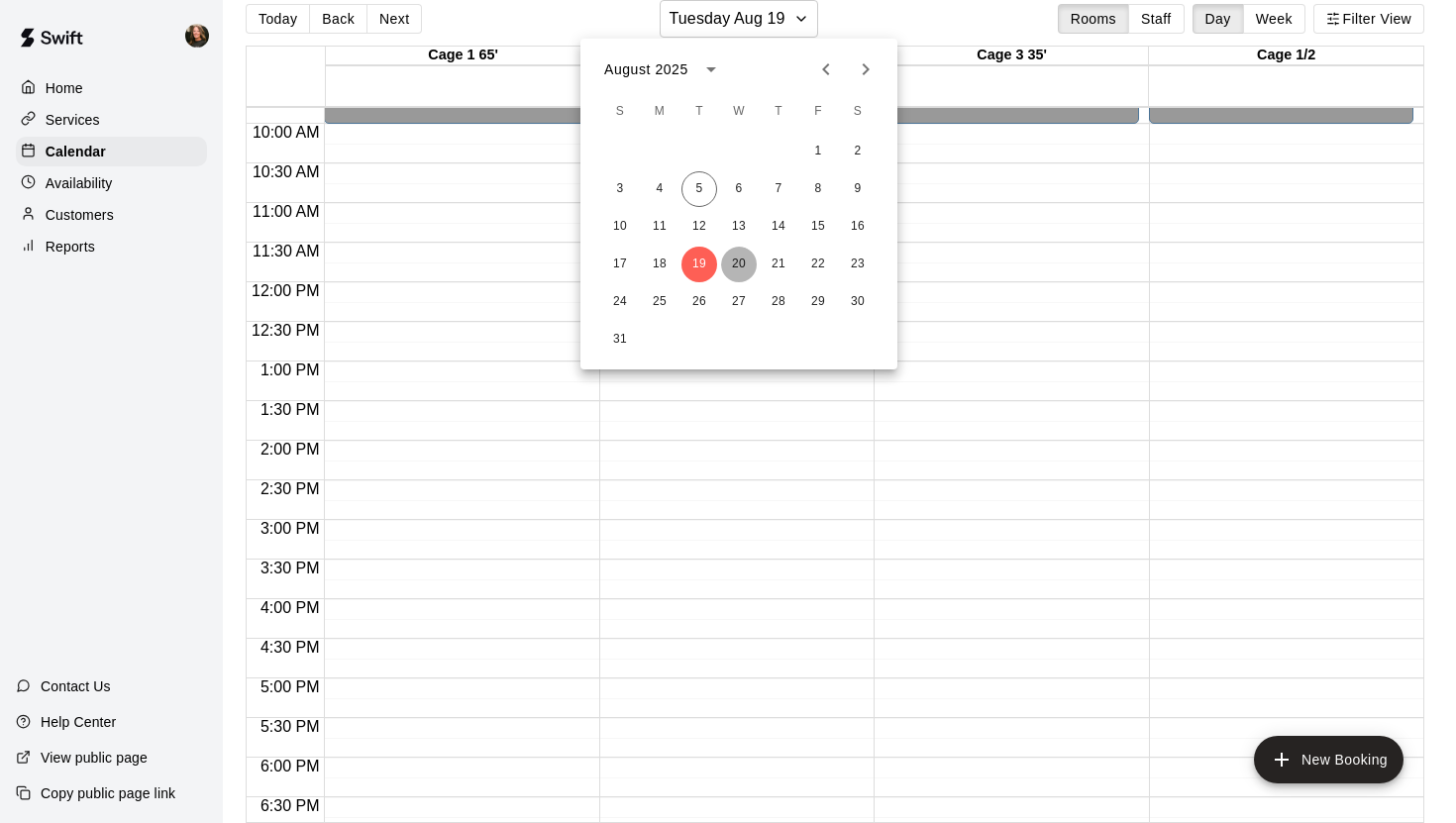 click on "20" at bounding box center (739, 264) 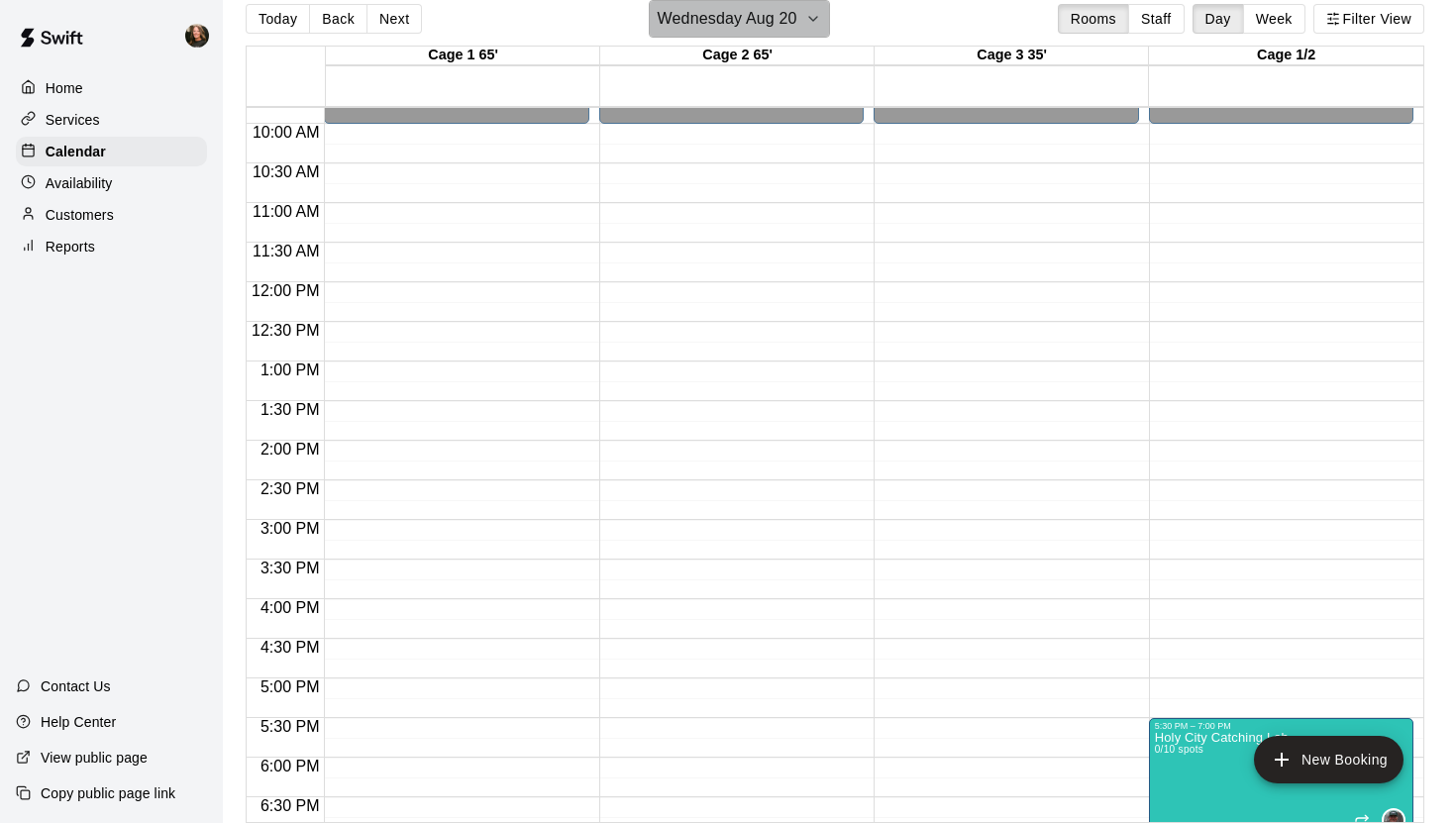 click 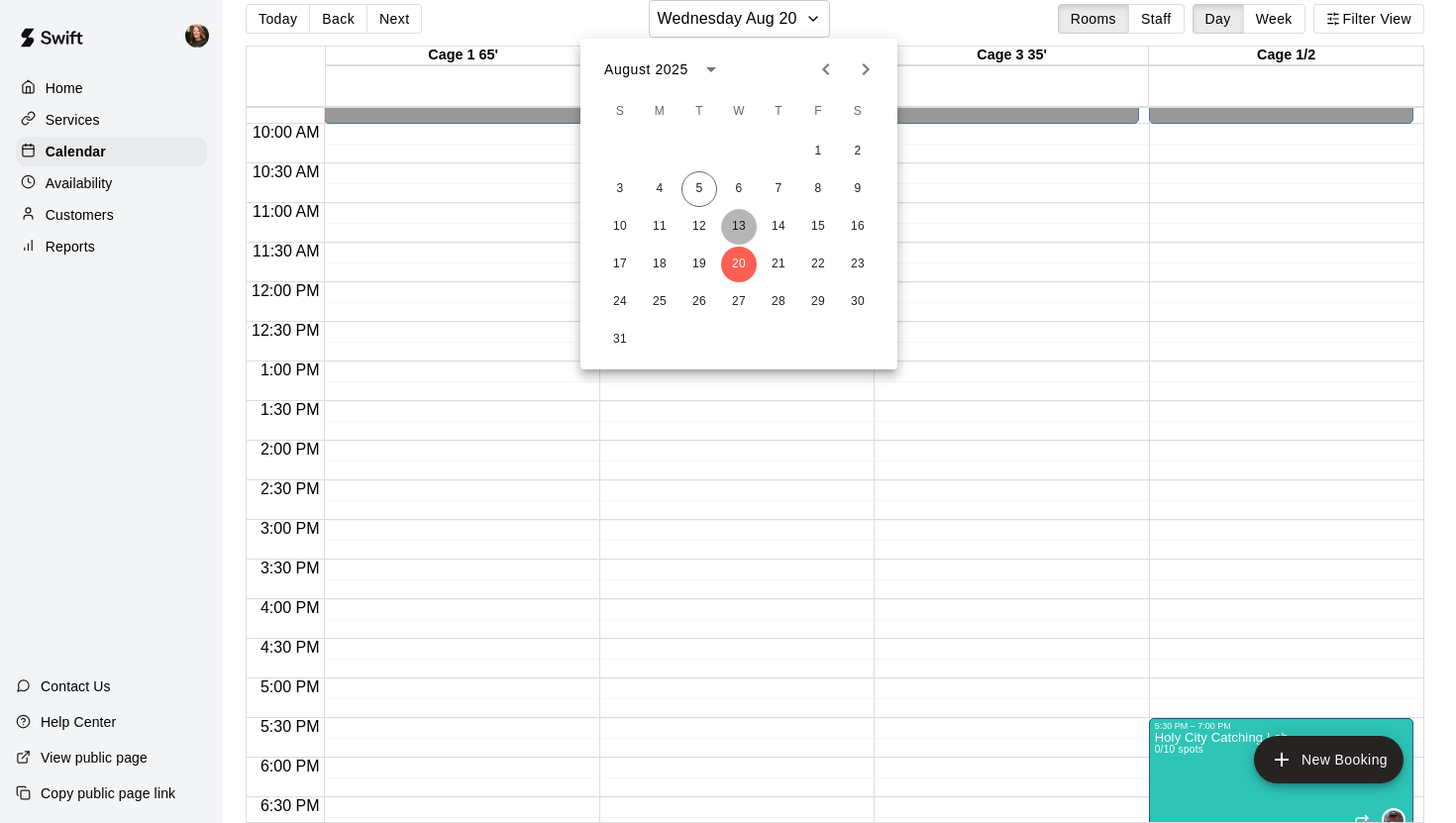 click on "13" at bounding box center [739, 227] 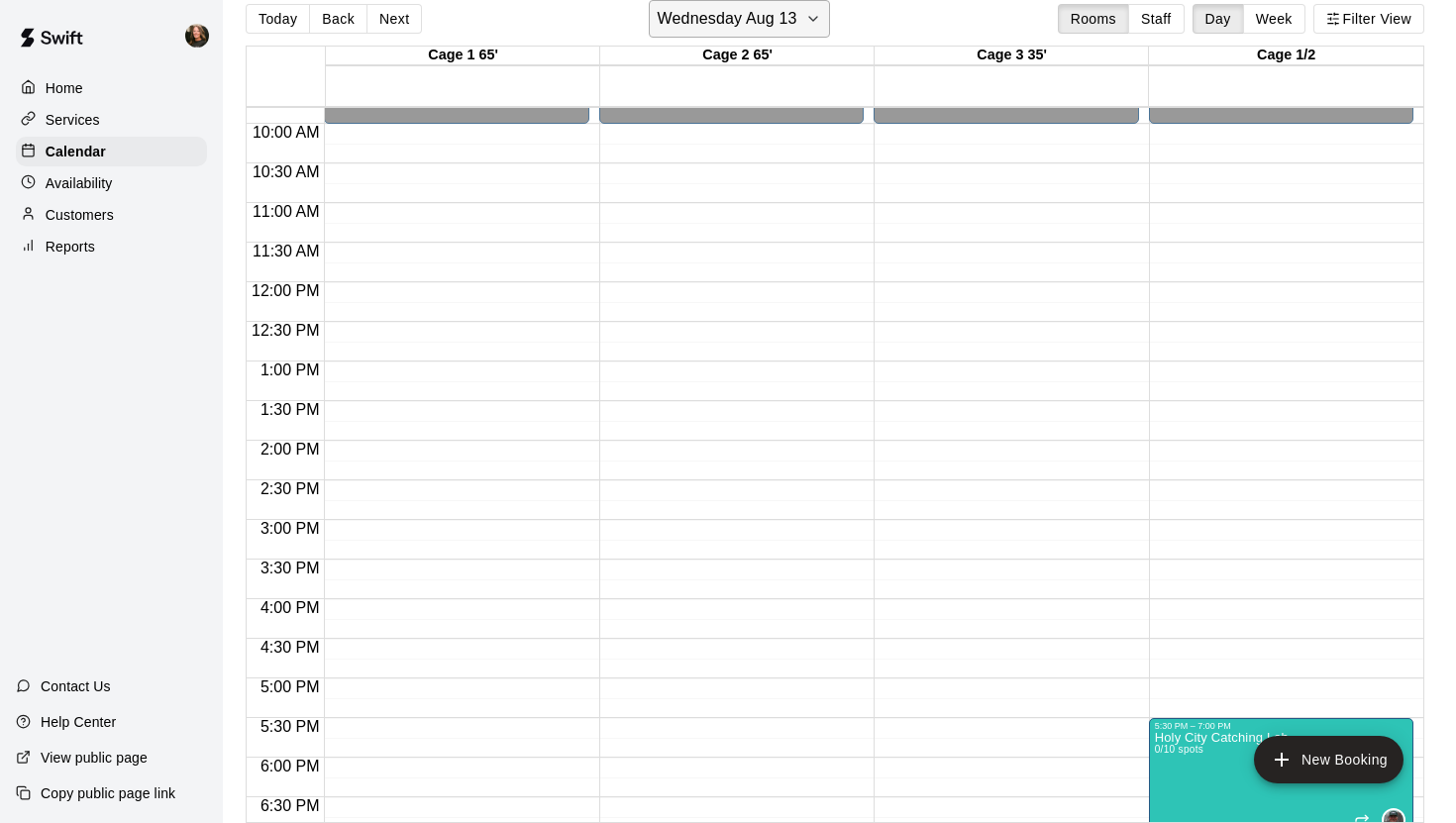 click 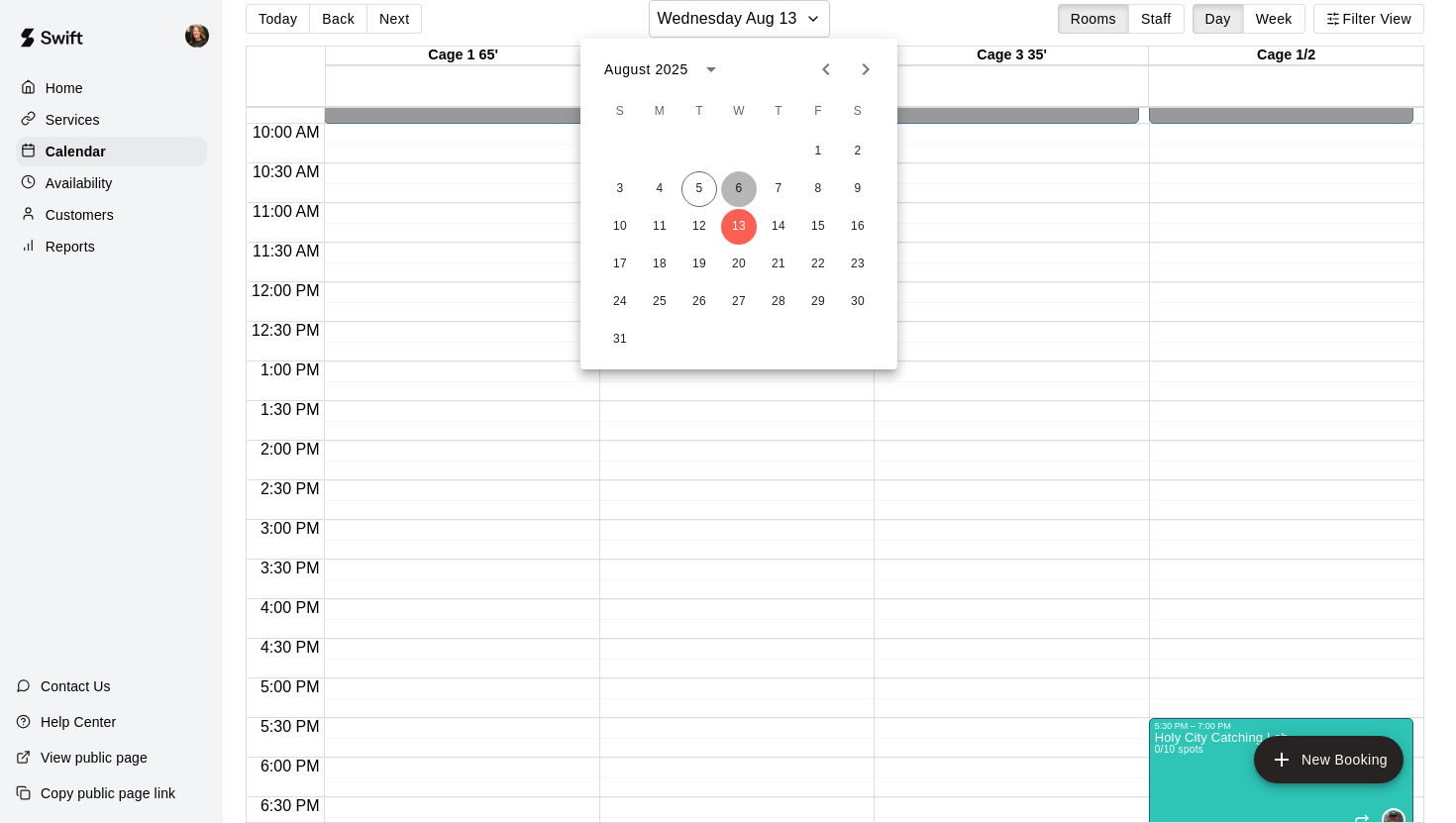 click on "6" at bounding box center [739, 189] 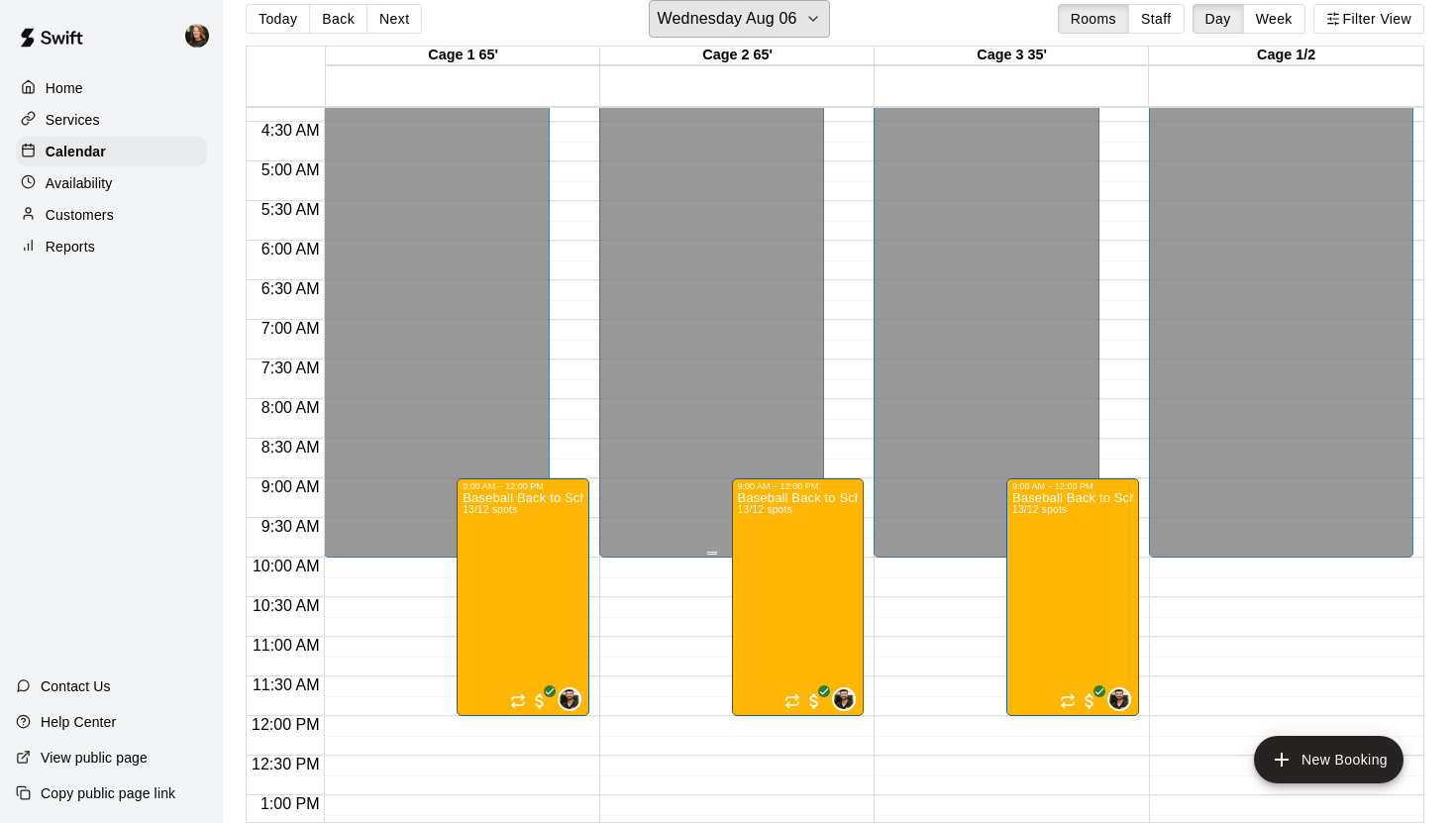 scroll, scrollTop: 342, scrollLeft: 0, axis: vertical 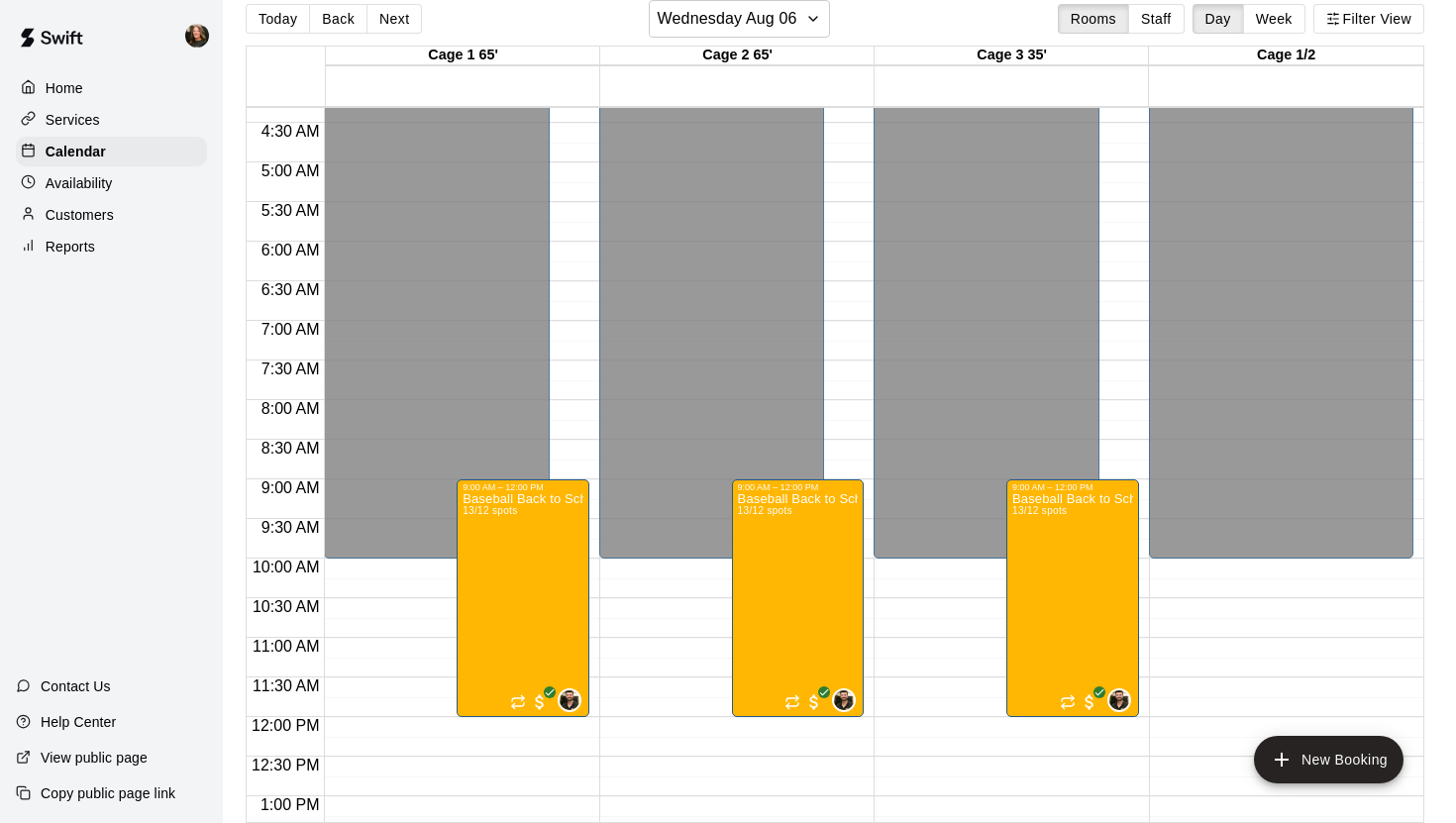 click on "Availability" at bounding box center [79, 183] 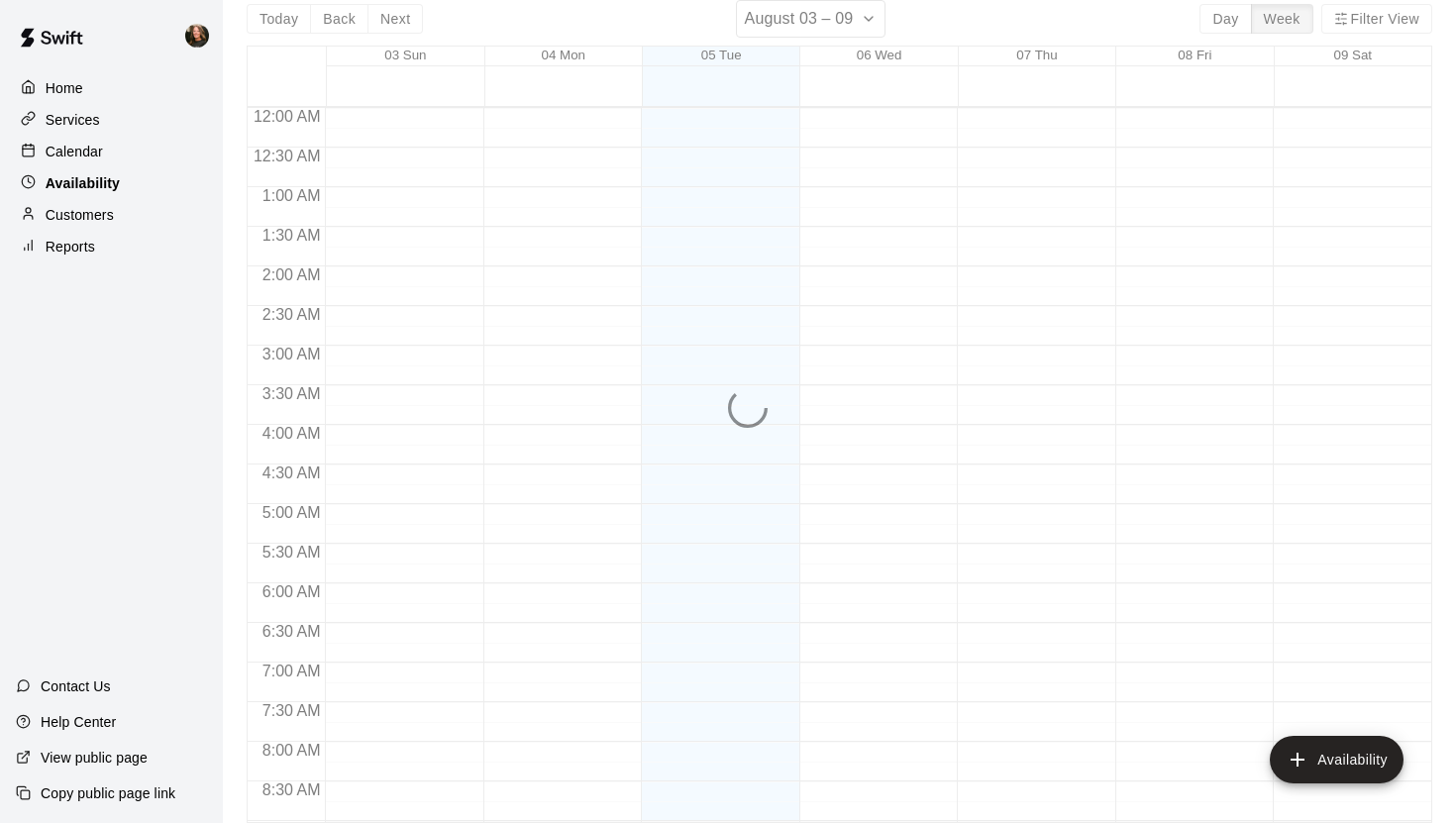 scroll, scrollTop: 0, scrollLeft: 0, axis: both 